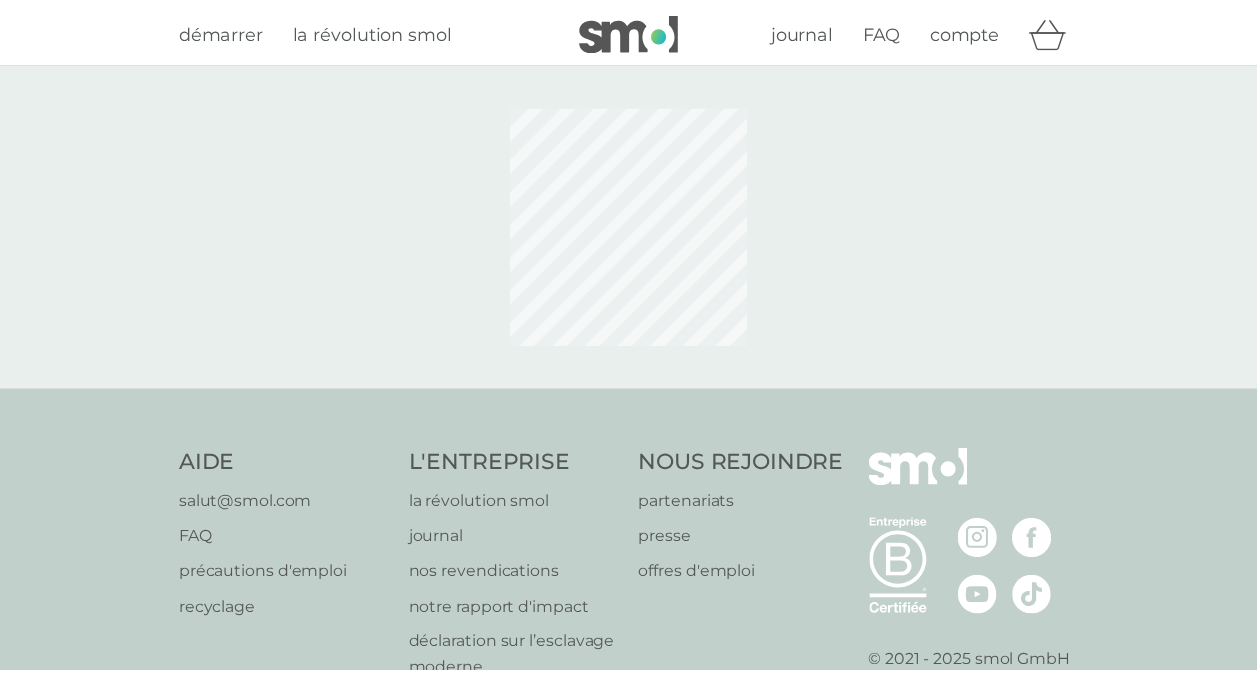 scroll, scrollTop: 0, scrollLeft: 0, axis: both 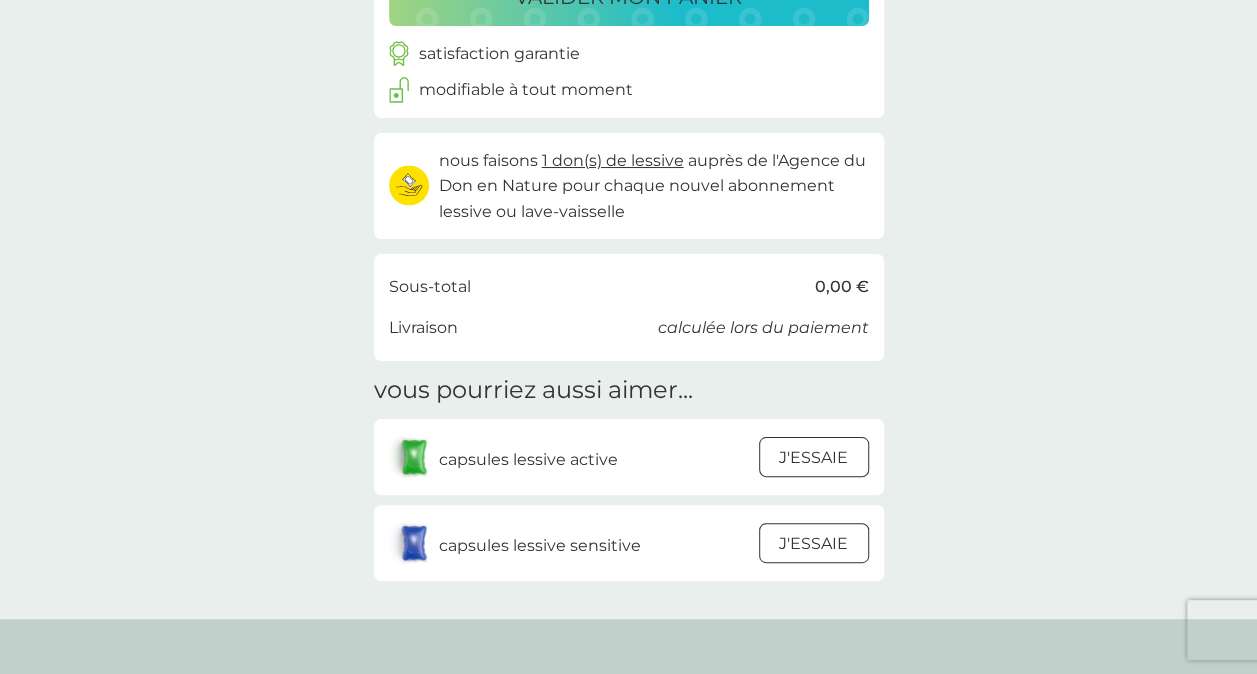 click at bounding box center [814, 458] 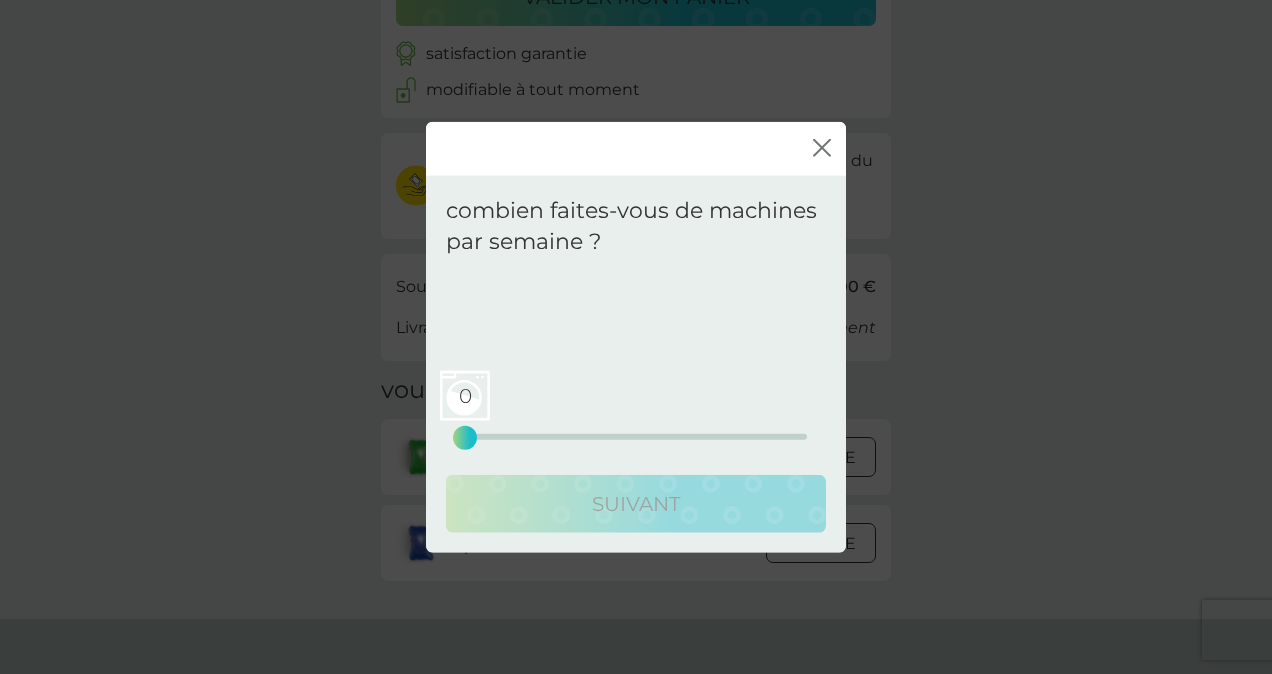 click on "0 0 12.5 25" at bounding box center (636, 436) 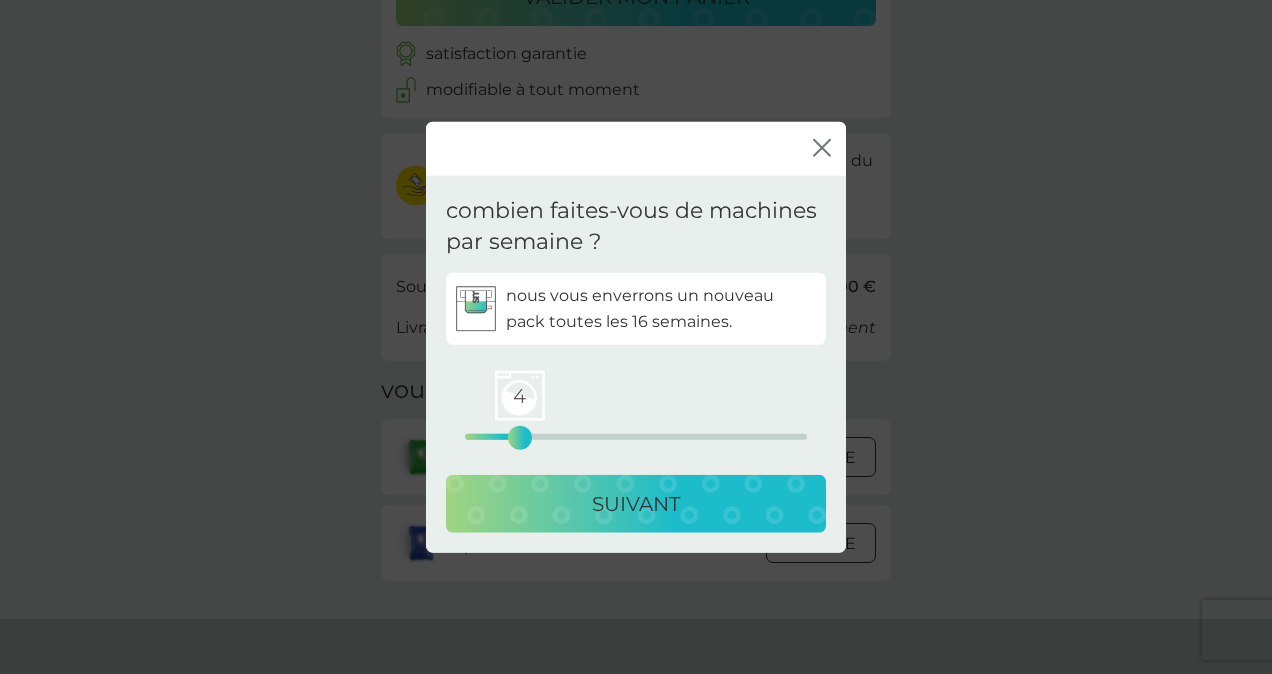 click on "4 0 12.5 25" at bounding box center [636, 436] 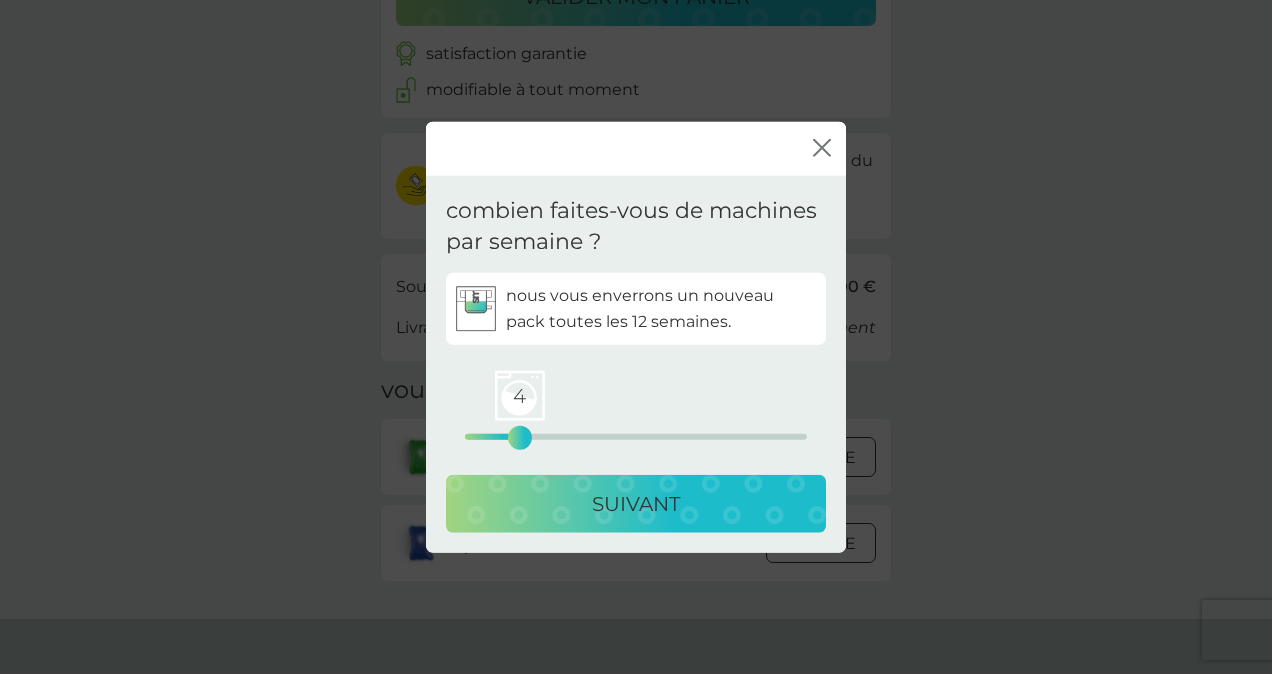 click on "SUIVANT" at bounding box center (636, 503) 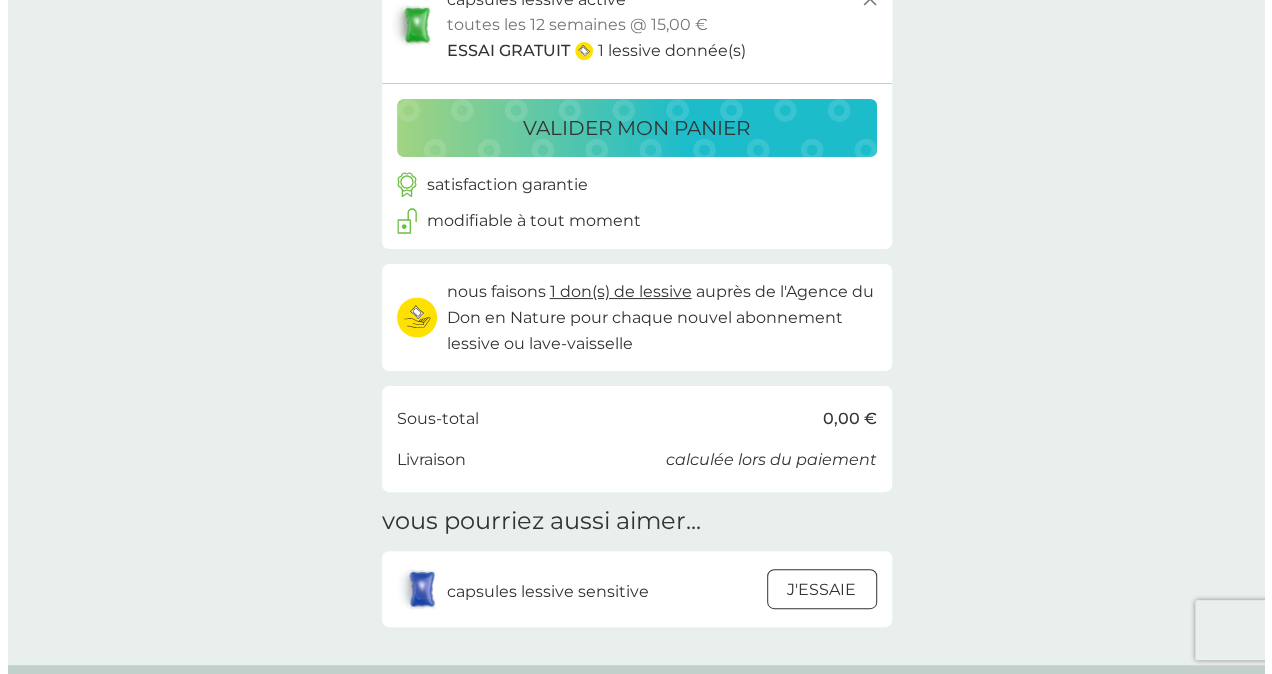 scroll, scrollTop: 316, scrollLeft: 0, axis: vertical 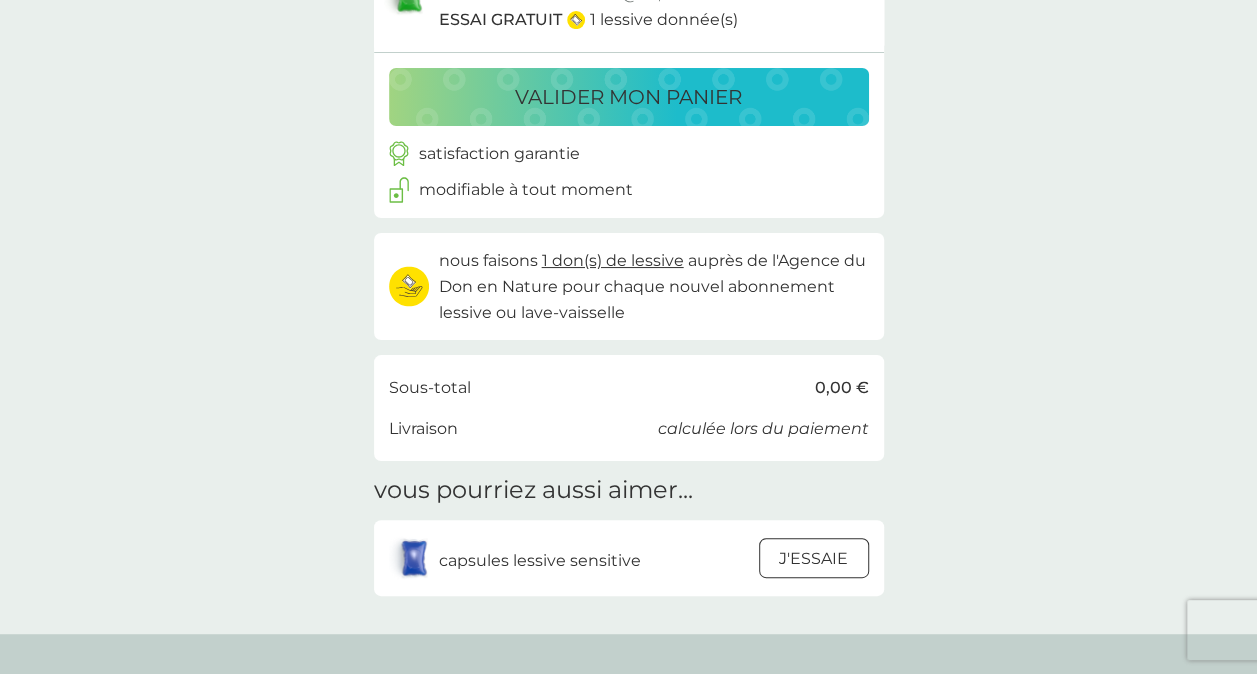 click at bounding box center (814, 559) 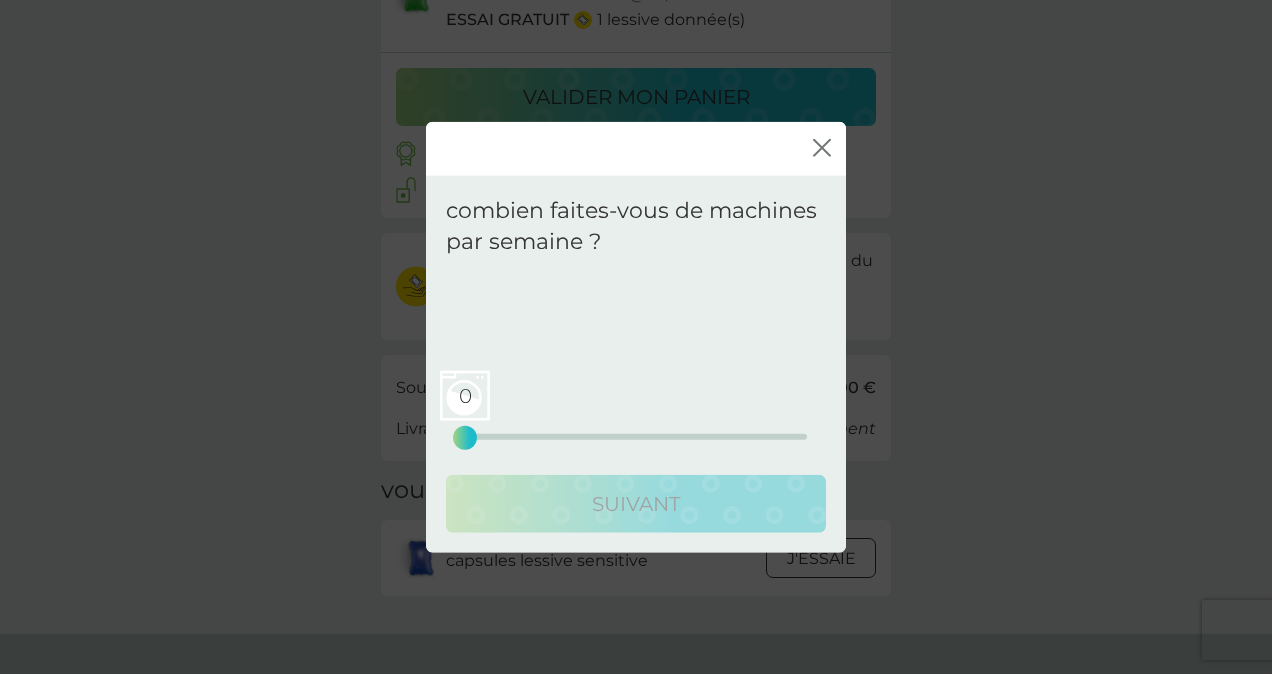 click on "0 0 12.5 25" at bounding box center [636, 436] 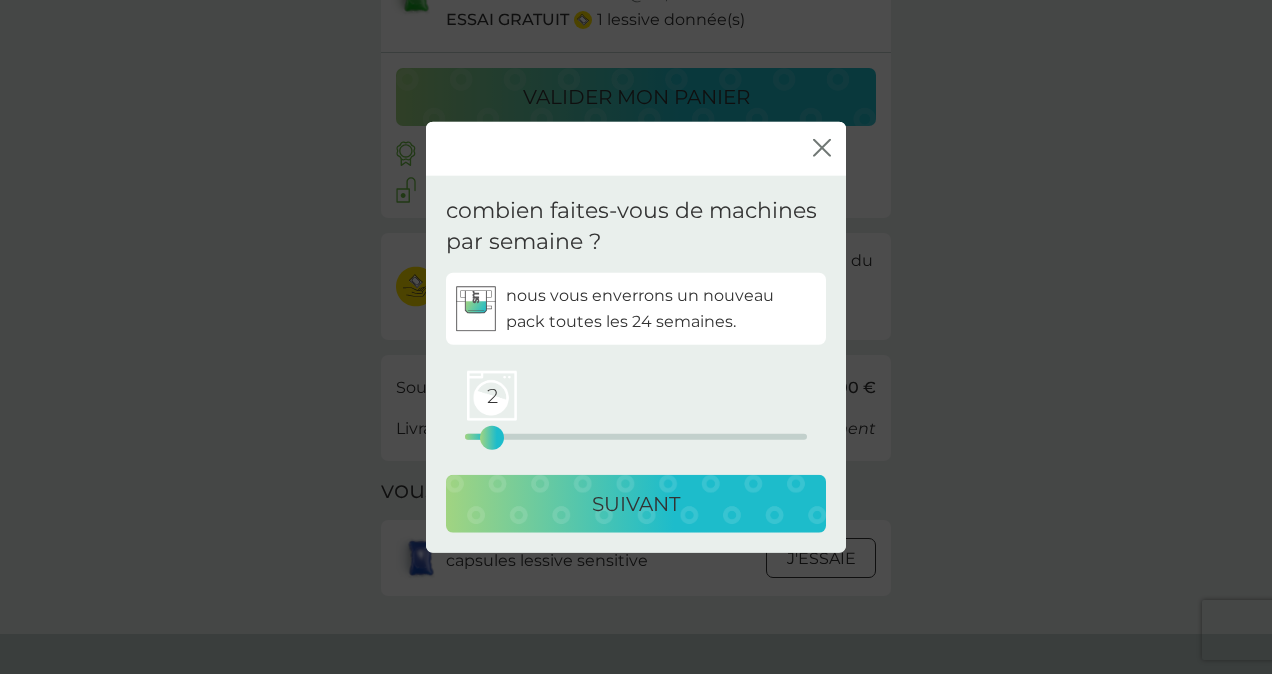 click on "SUIVANT" at bounding box center (636, 503) 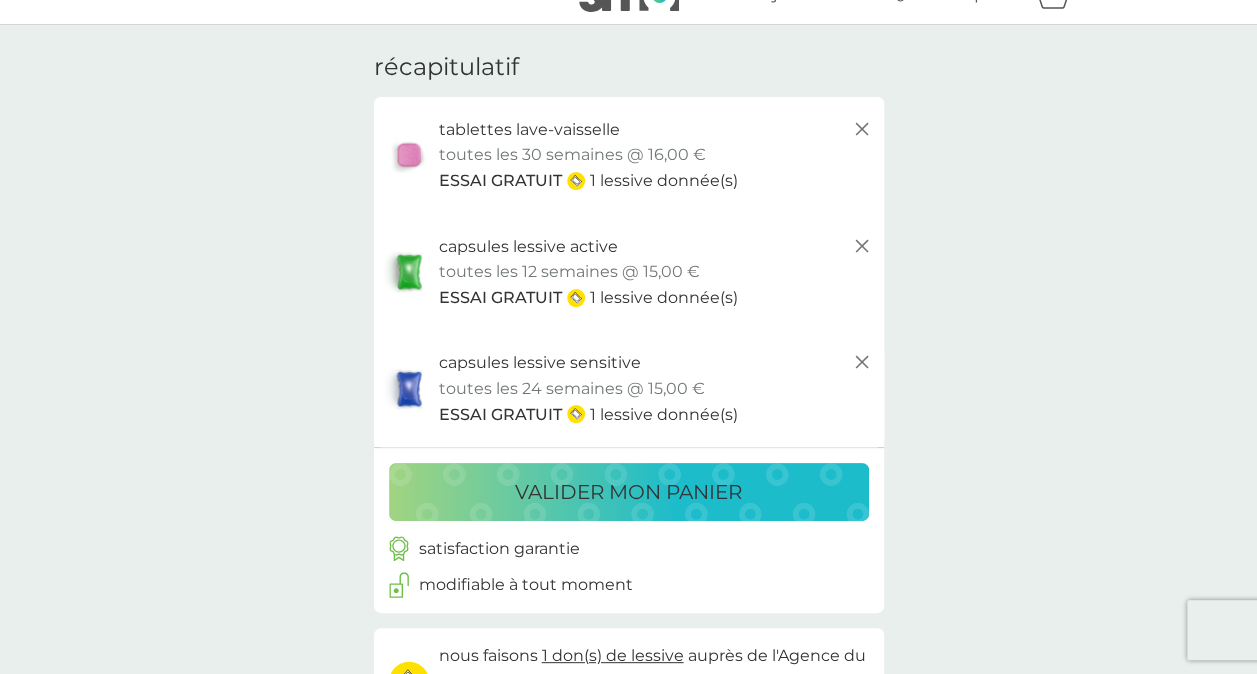 scroll, scrollTop: 37, scrollLeft: 0, axis: vertical 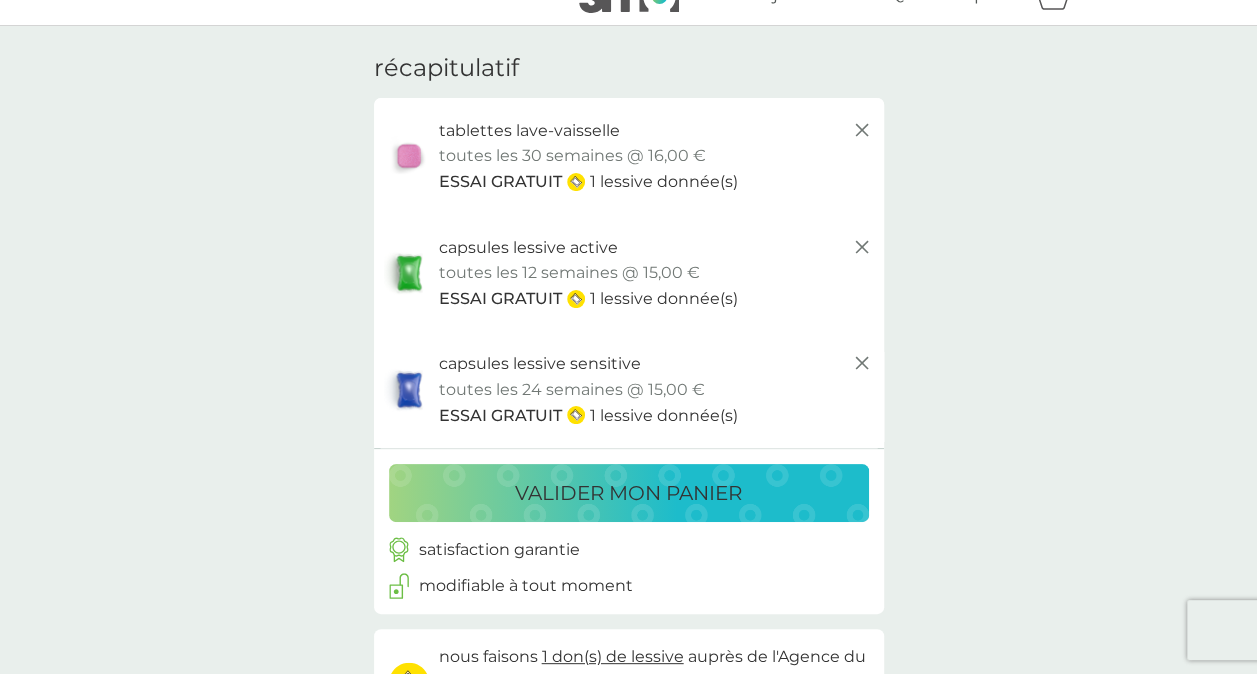 click 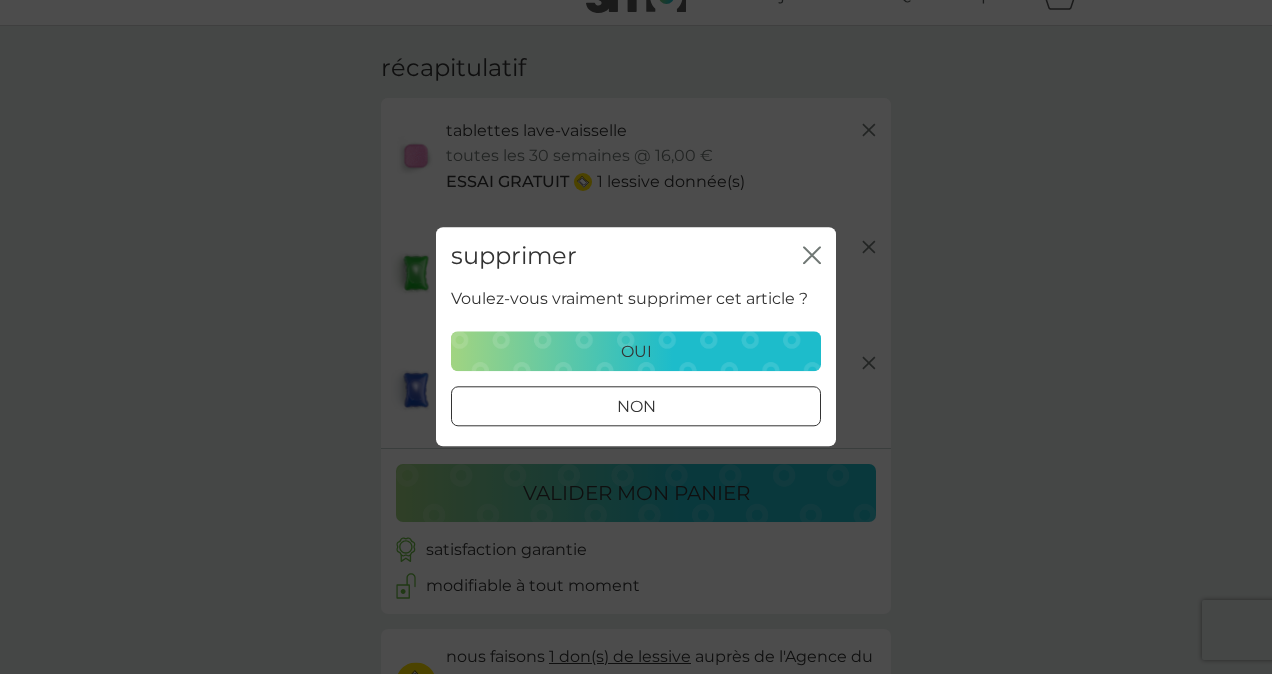 click on "oui" at bounding box center [636, 352] 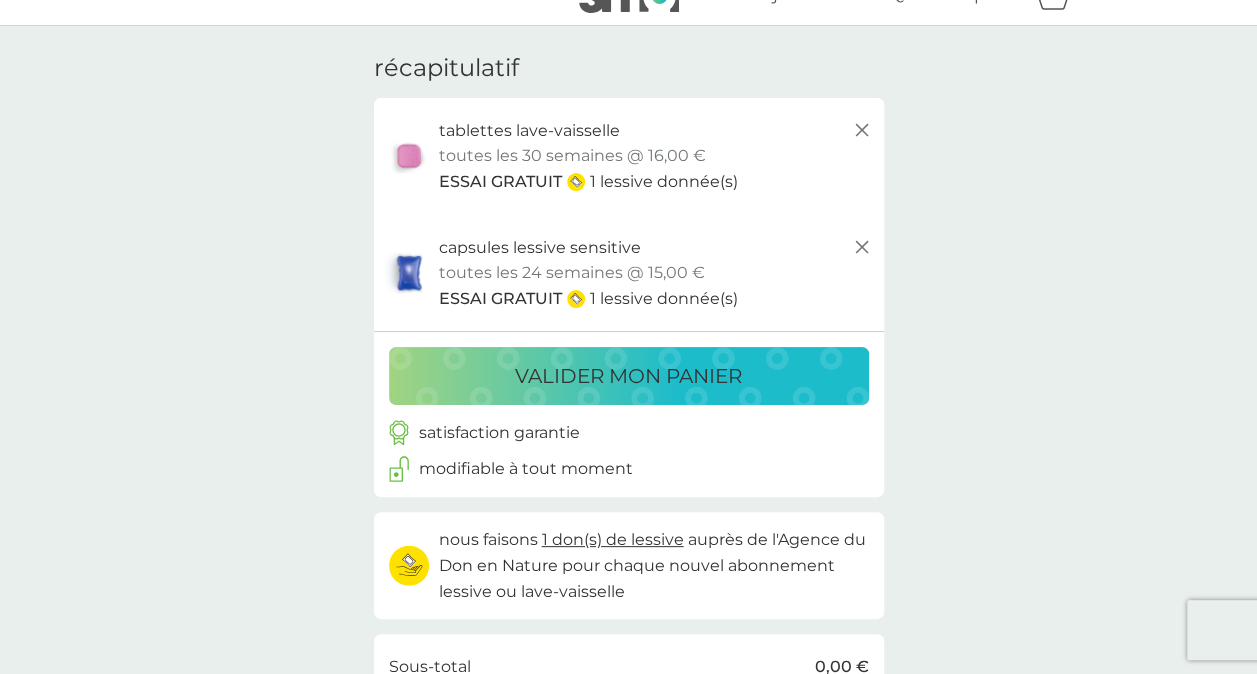 click 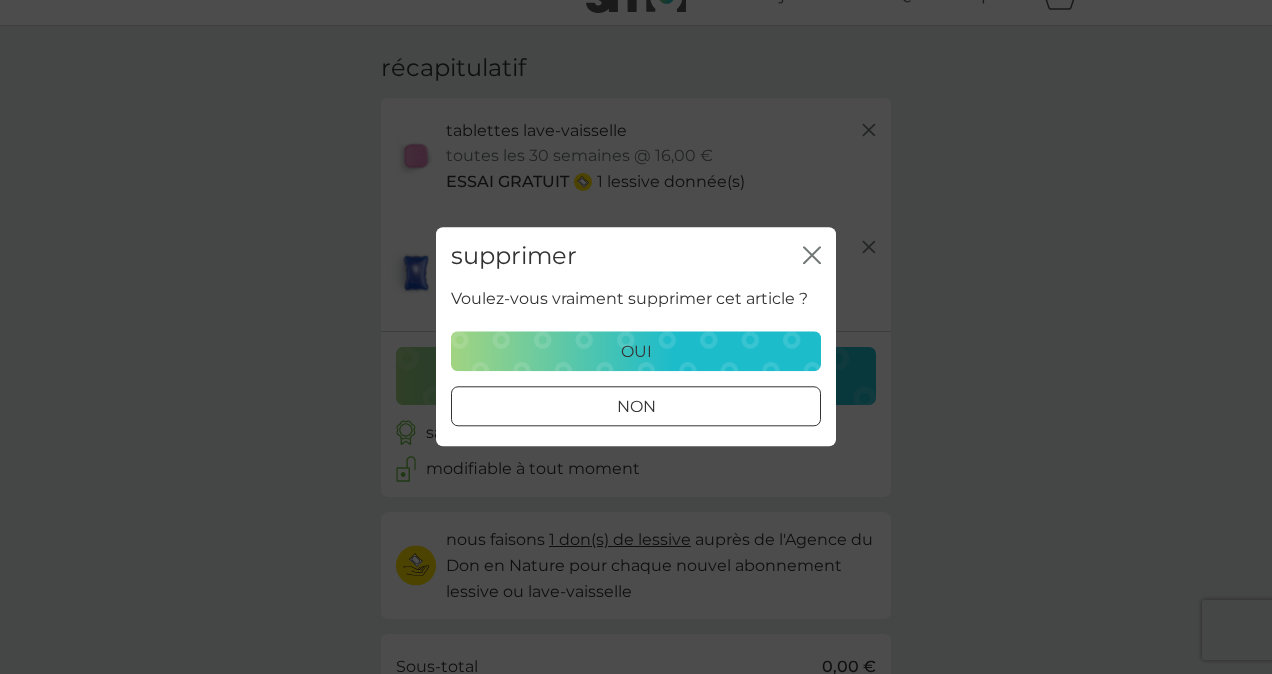 click on "oui" at bounding box center [636, 352] 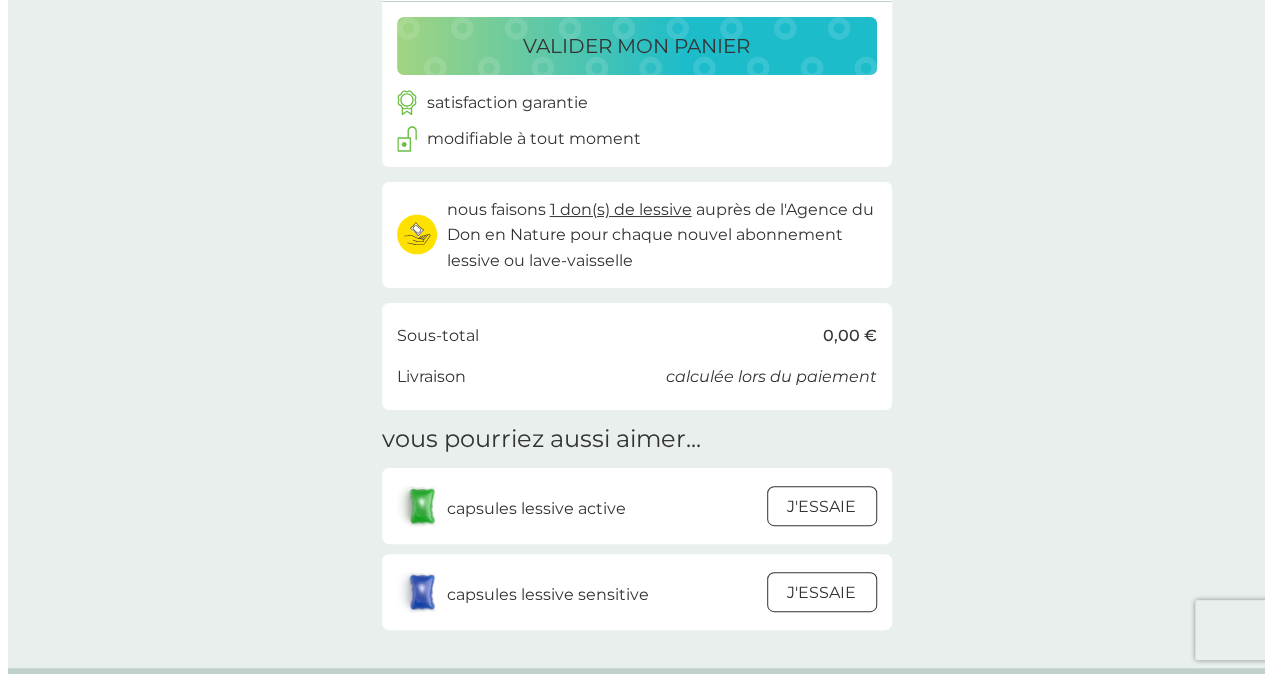 scroll, scrollTop: 337, scrollLeft: 0, axis: vertical 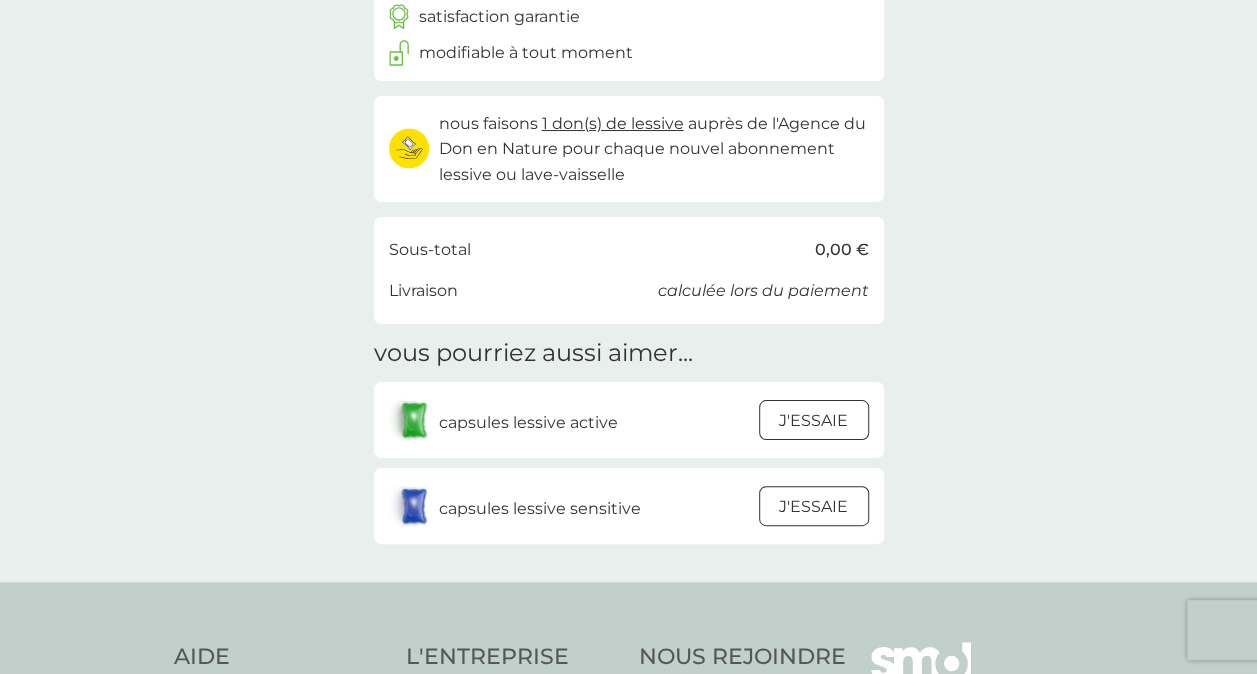 click at bounding box center [814, 507] 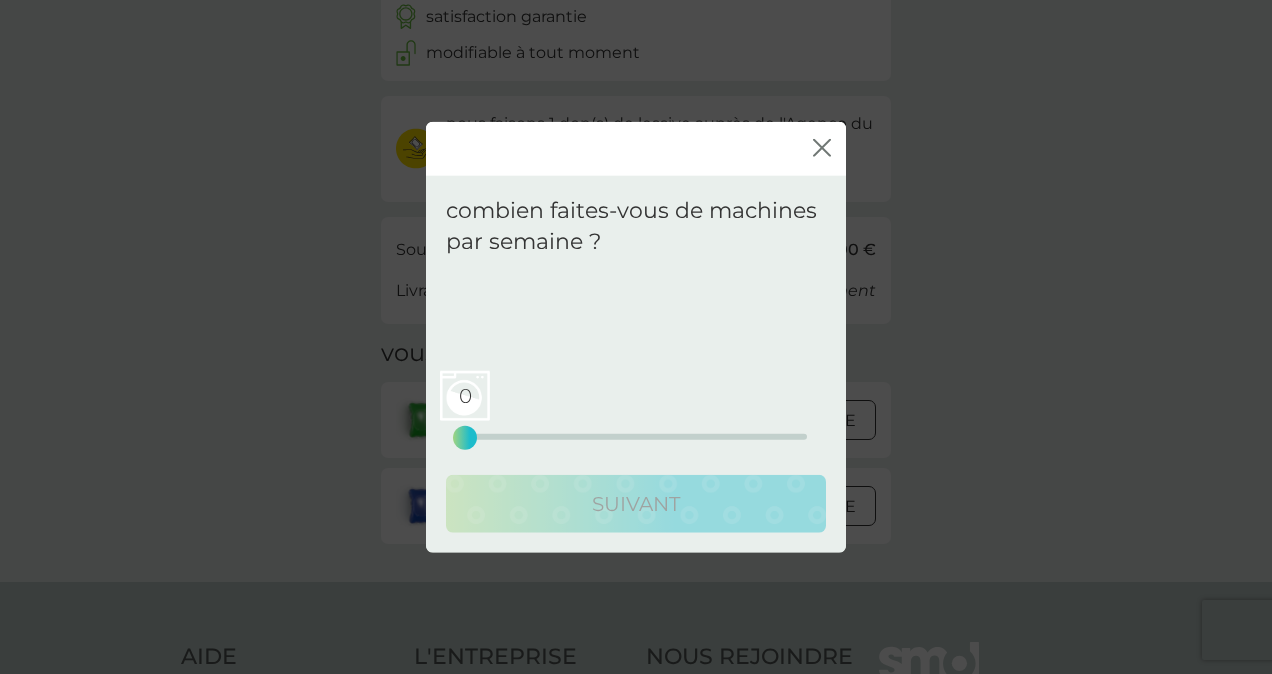 click on "0 0 12.5 25" at bounding box center [636, 436] 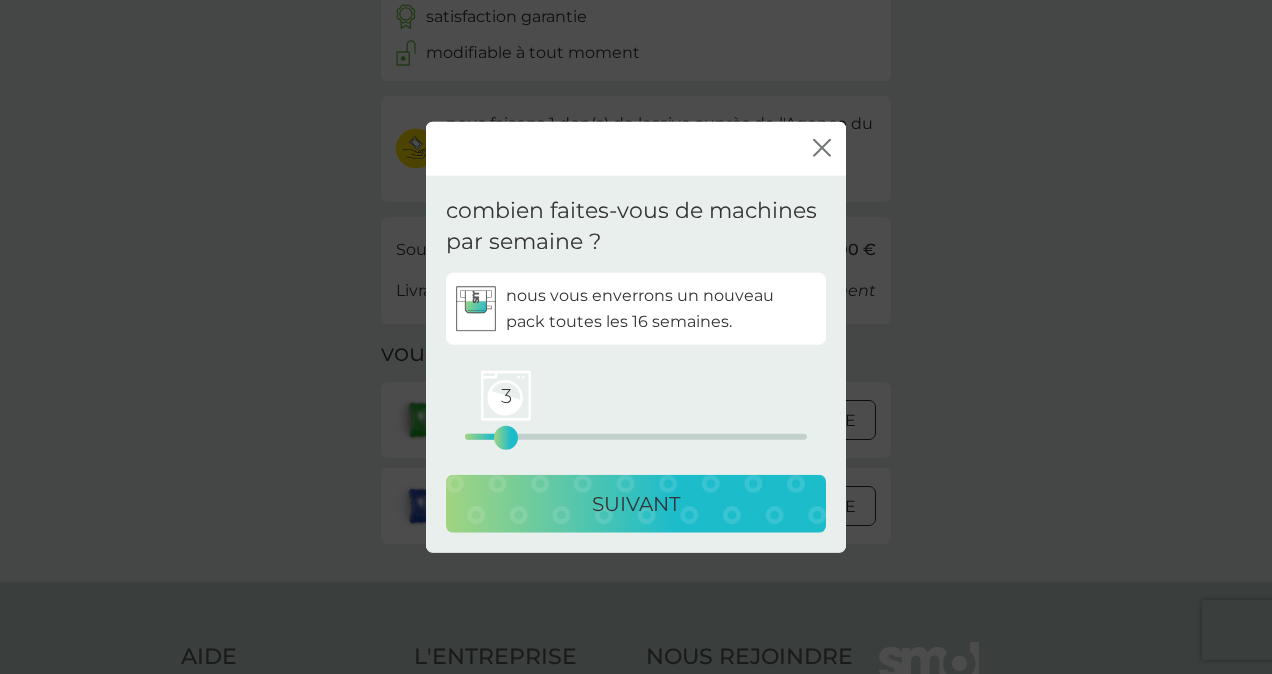 drag, startPoint x: 488, startPoint y: 432, endPoint x: 502, endPoint y: 428, distance: 14.56022 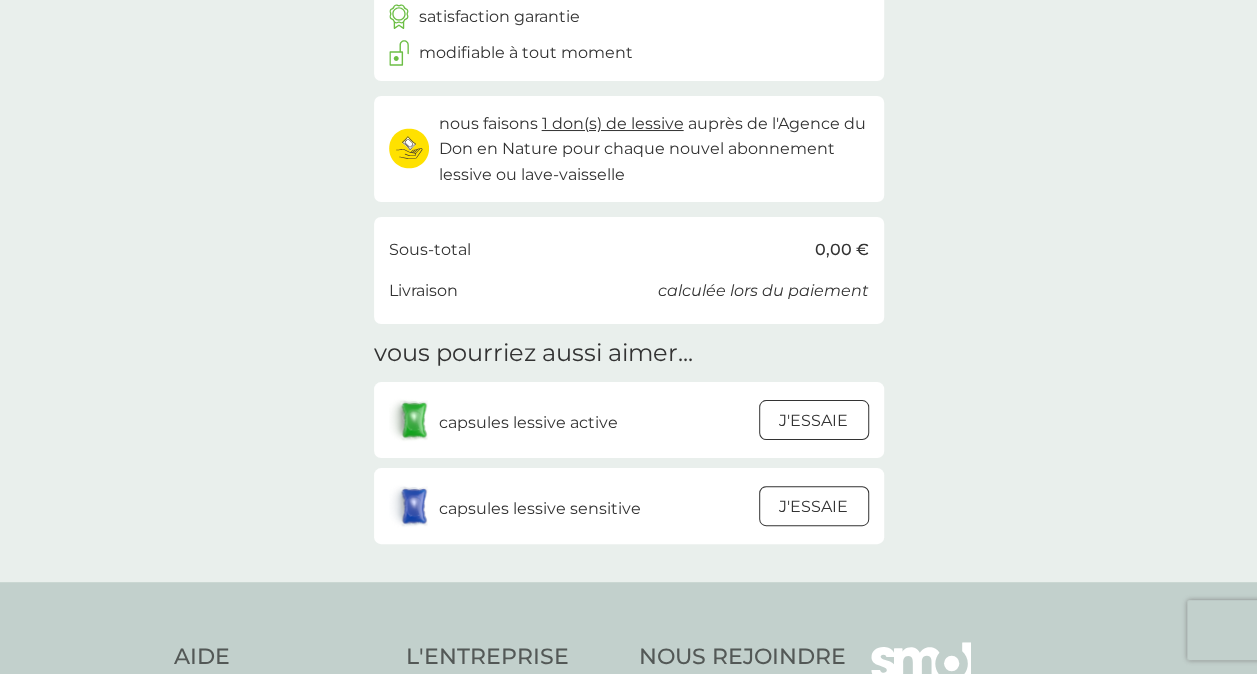 drag, startPoint x: 556, startPoint y: 424, endPoint x: 1048, endPoint y: 154, distance: 561.21655 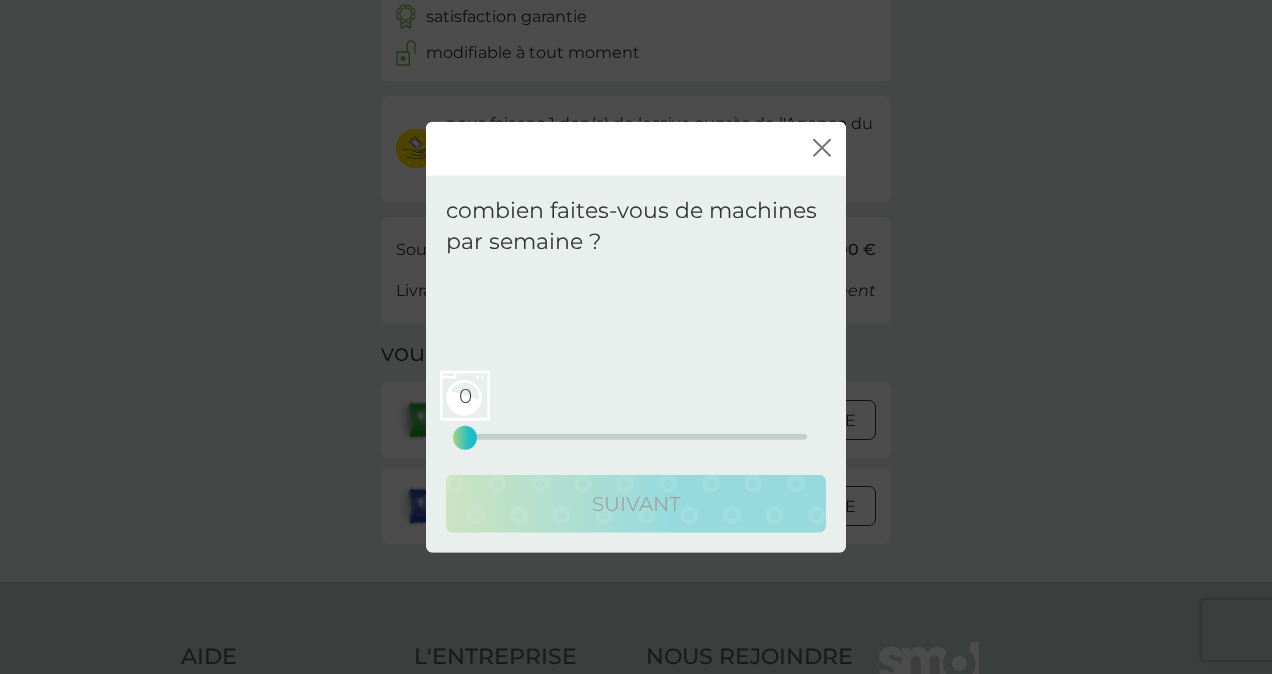 click on "0 0 12.5 25" at bounding box center (636, 436) 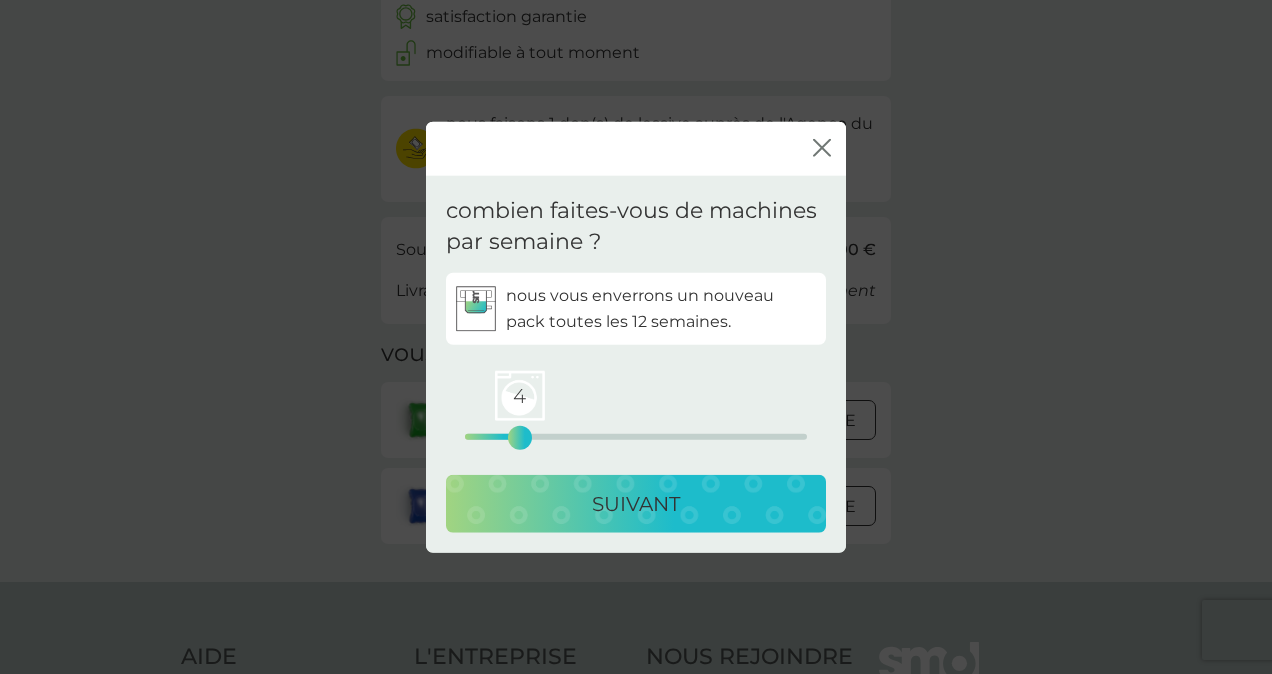 click on "4" at bounding box center [520, 437] 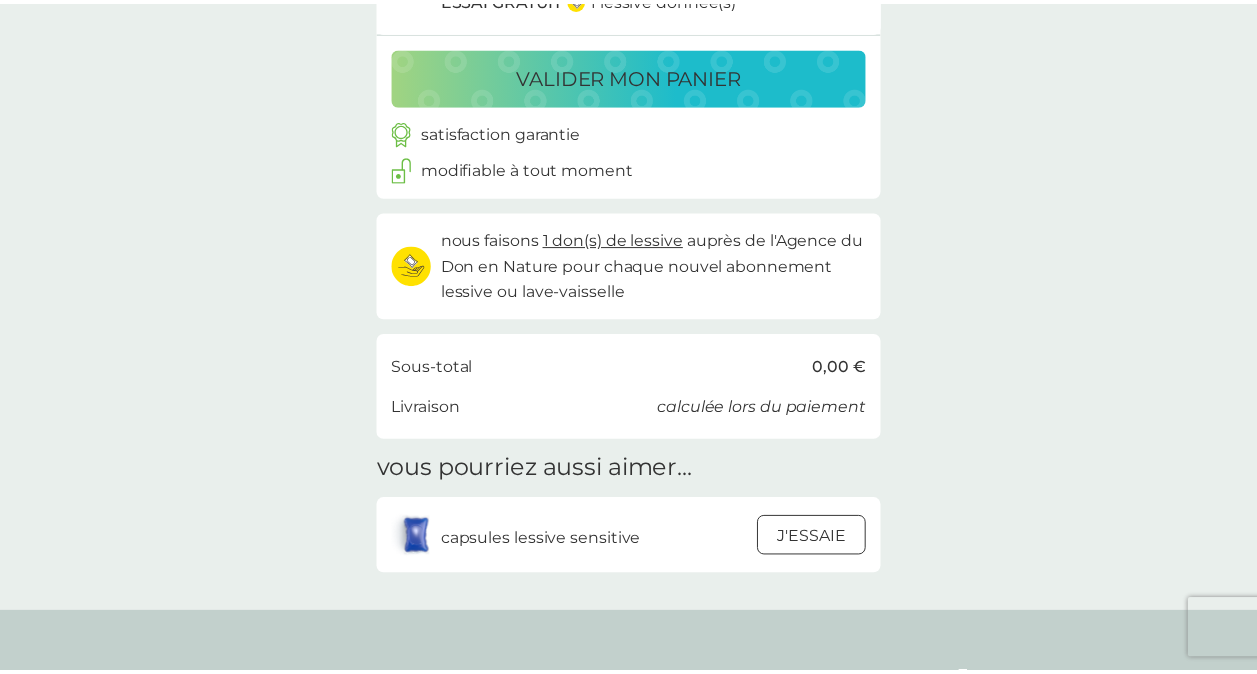 scroll, scrollTop: 454, scrollLeft: 0, axis: vertical 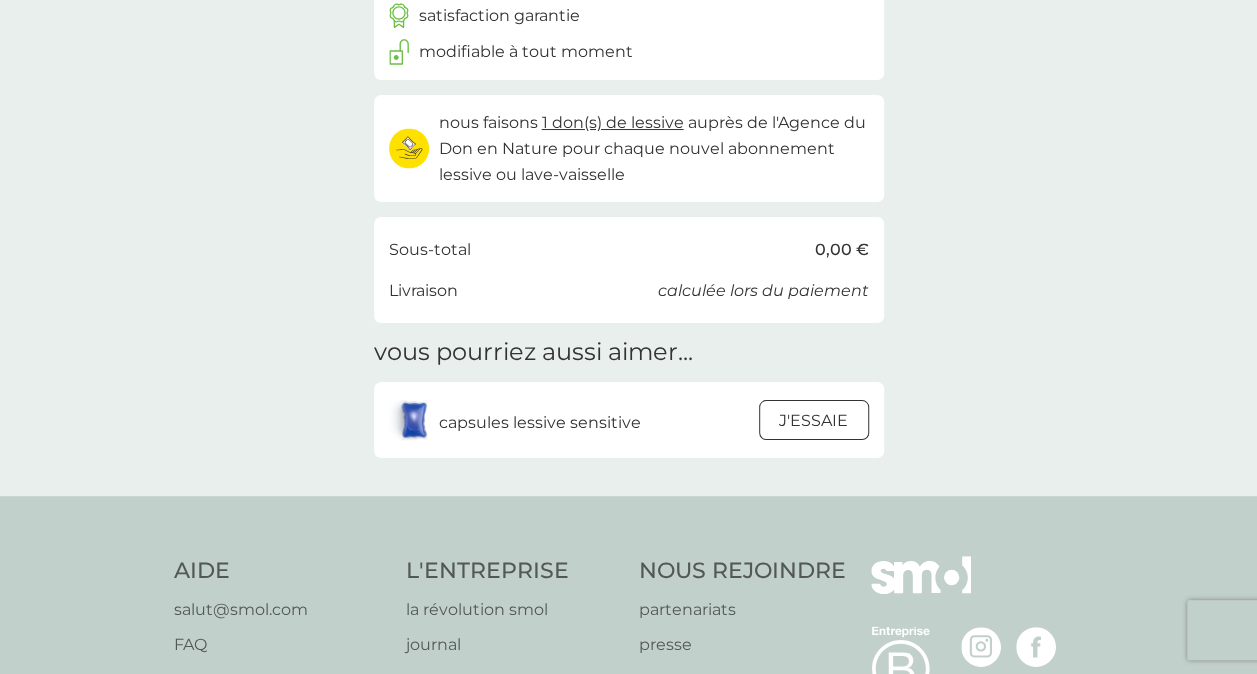 click at bounding box center [814, 421] 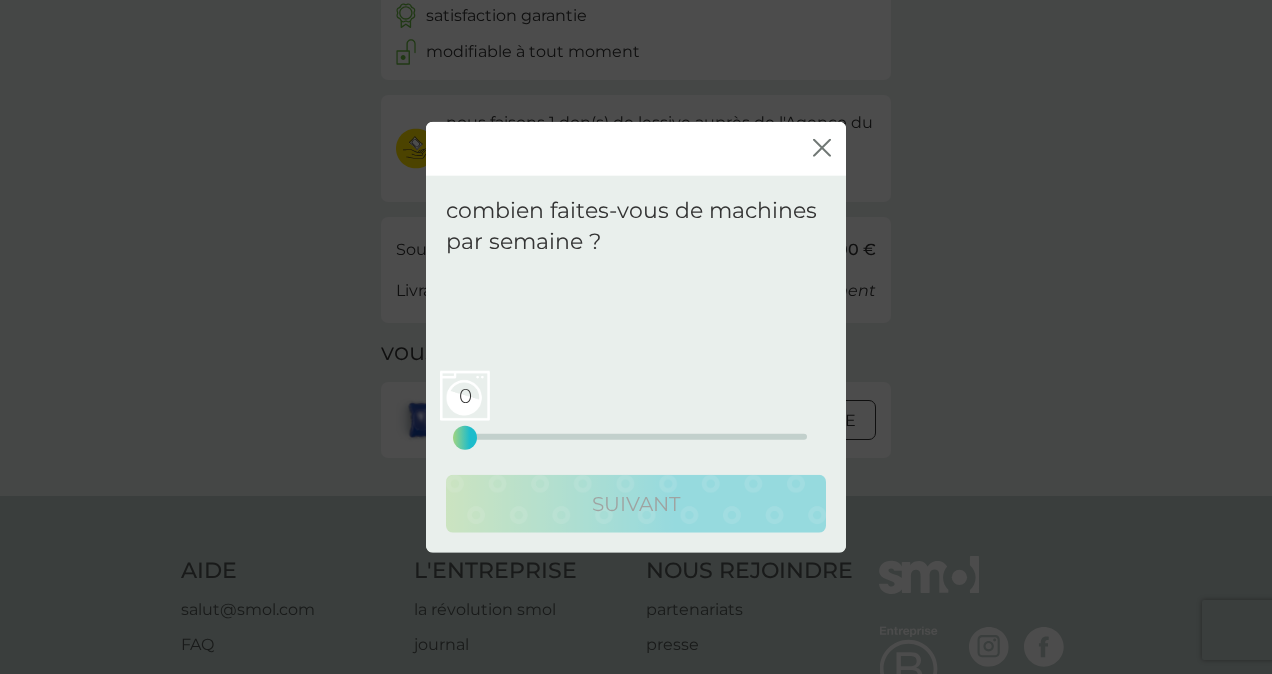 click 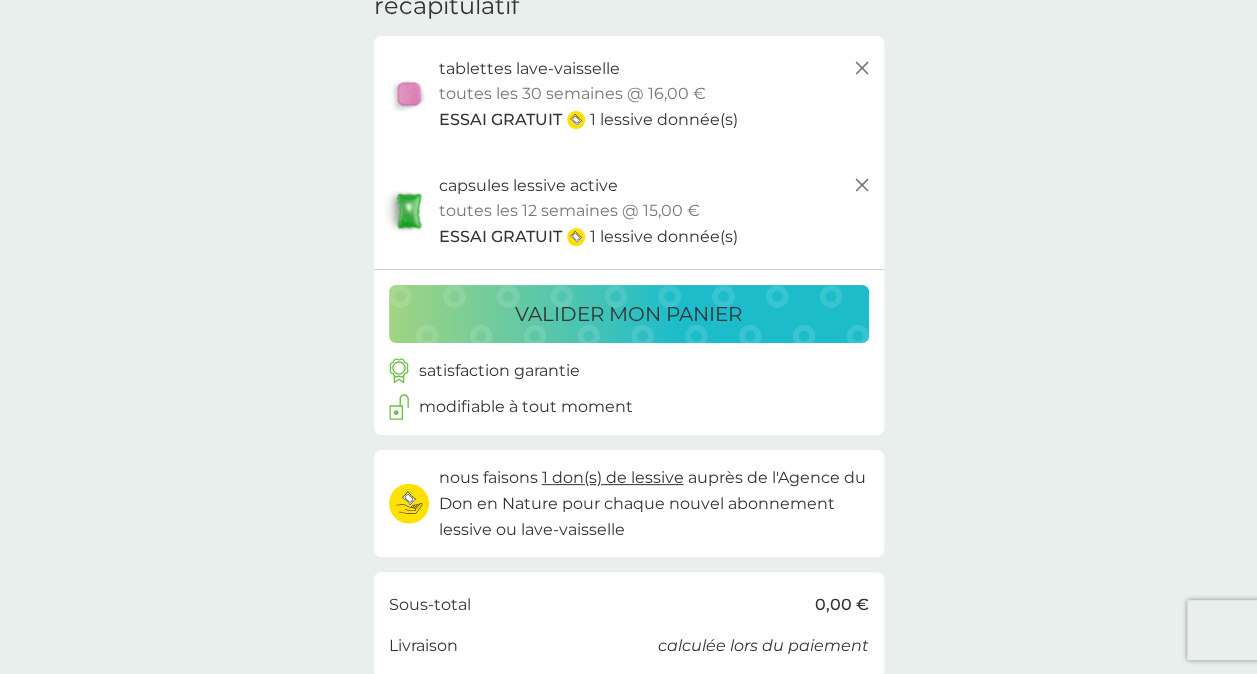 scroll, scrollTop: 54, scrollLeft: 0, axis: vertical 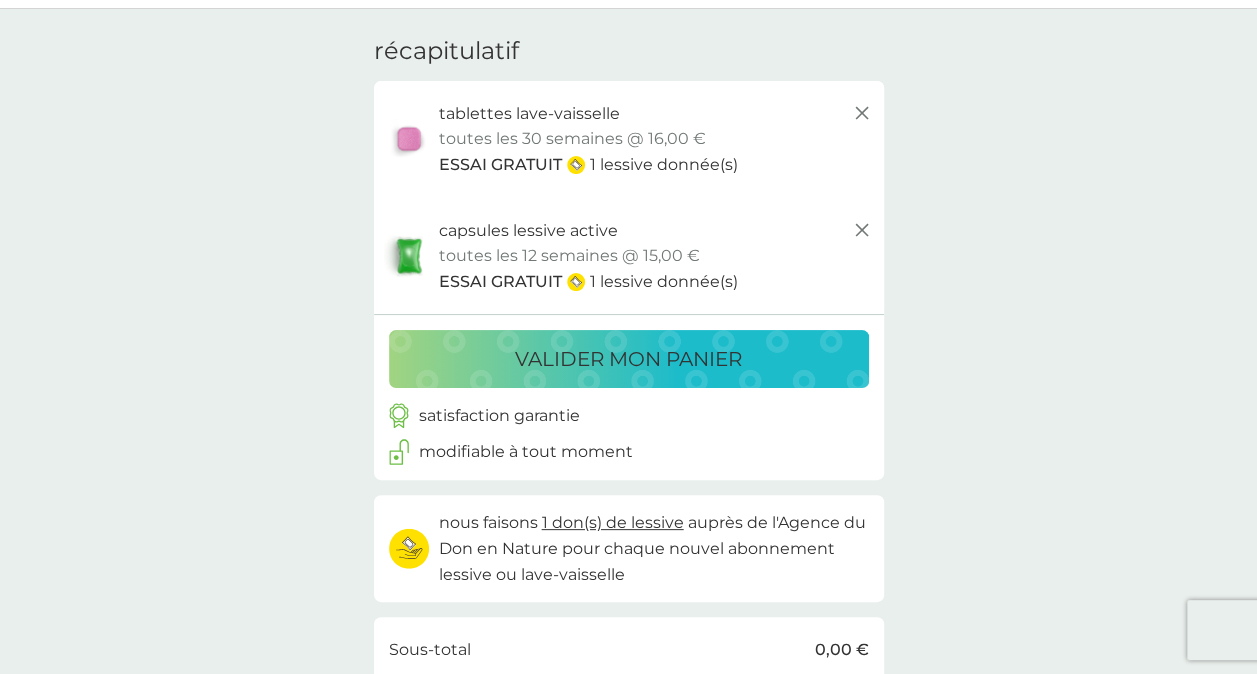 click on "valider mon panier" at bounding box center (628, 359) 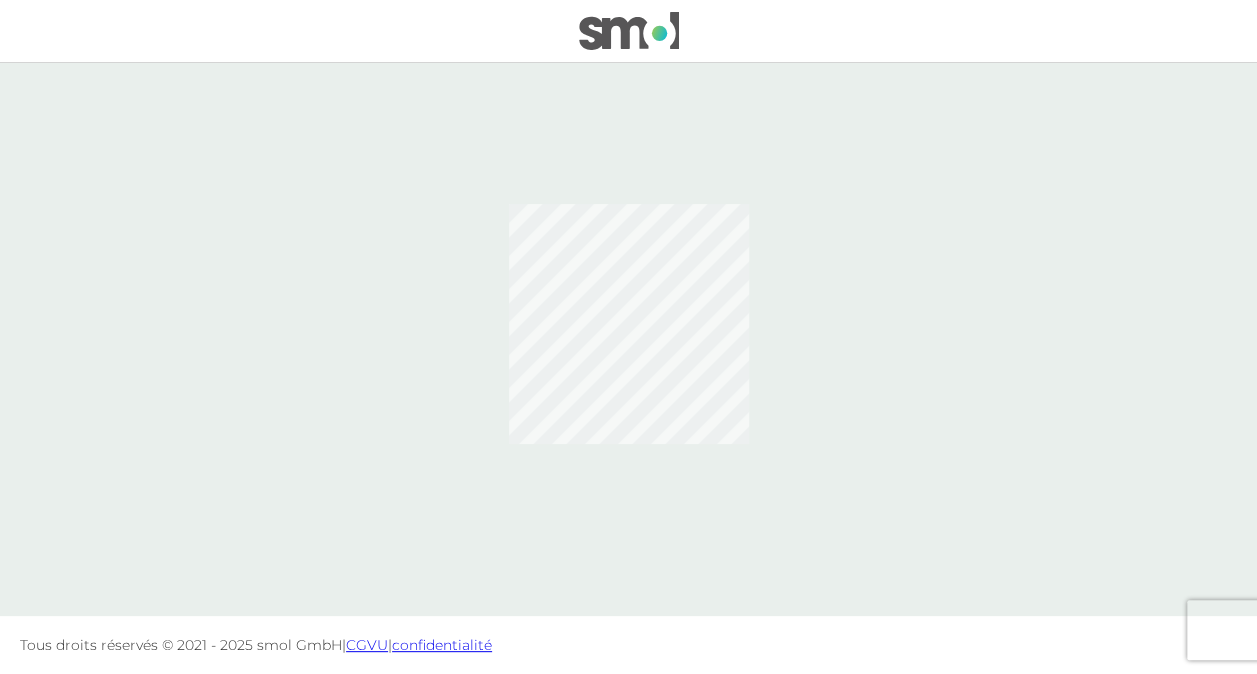 scroll, scrollTop: 0, scrollLeft: 0, axis: both 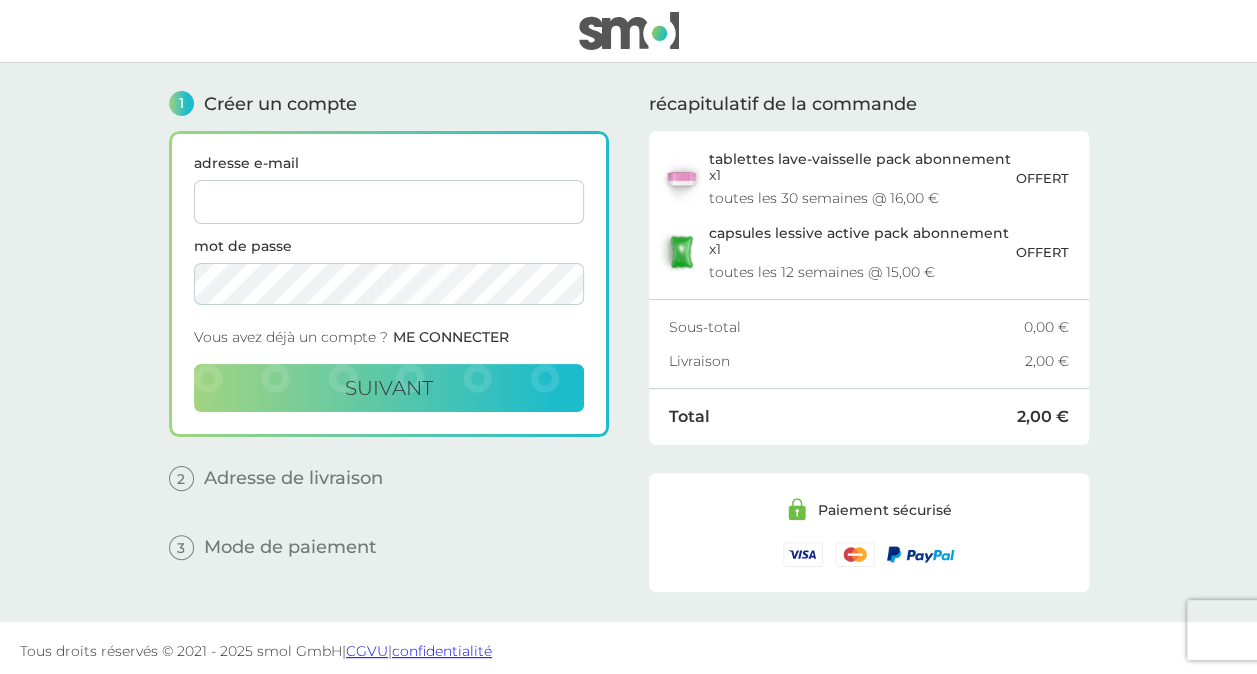 click on "adresse e-mail" at bounding box center [389, 202] 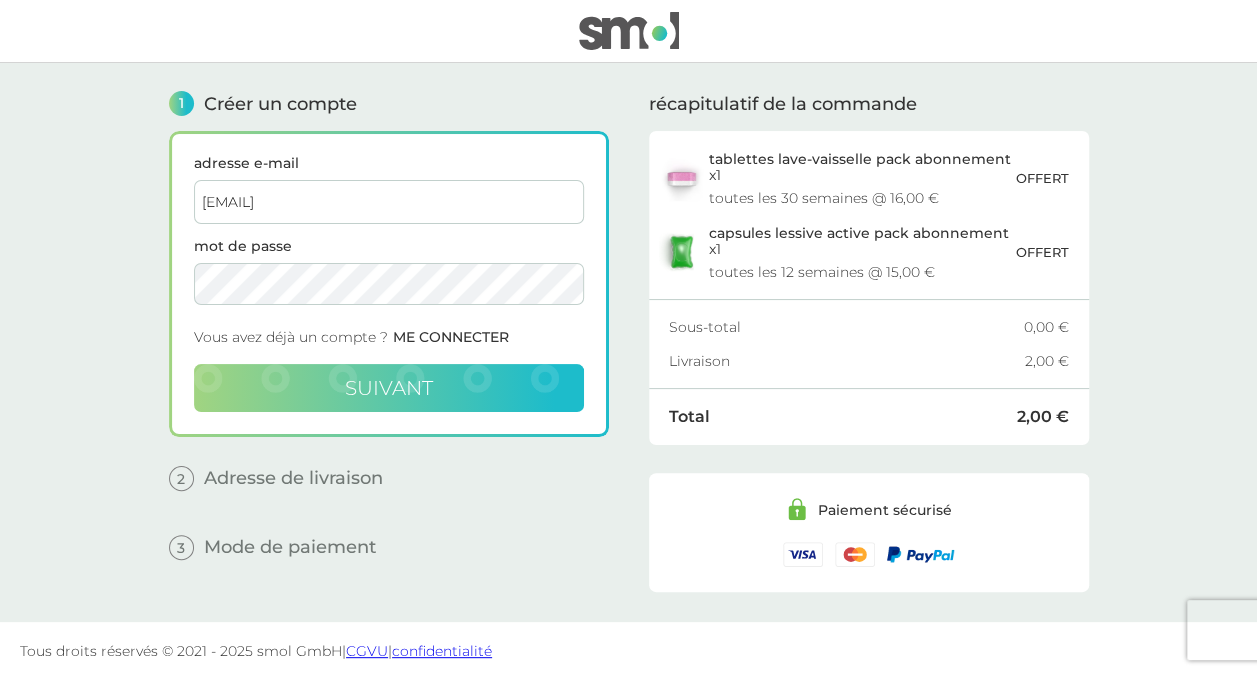 click on "suivant" at bounding box center (389, 388) 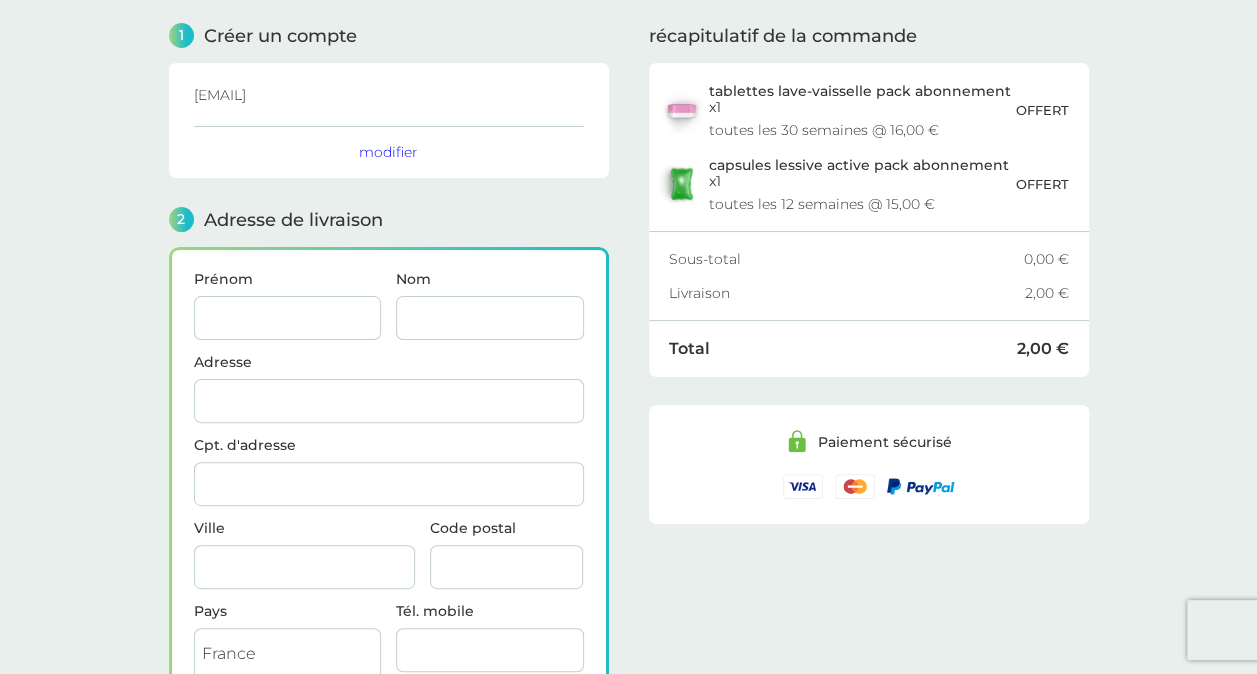 scroll, scrollTop: 244, scrollLeft: 0, axis: vertical 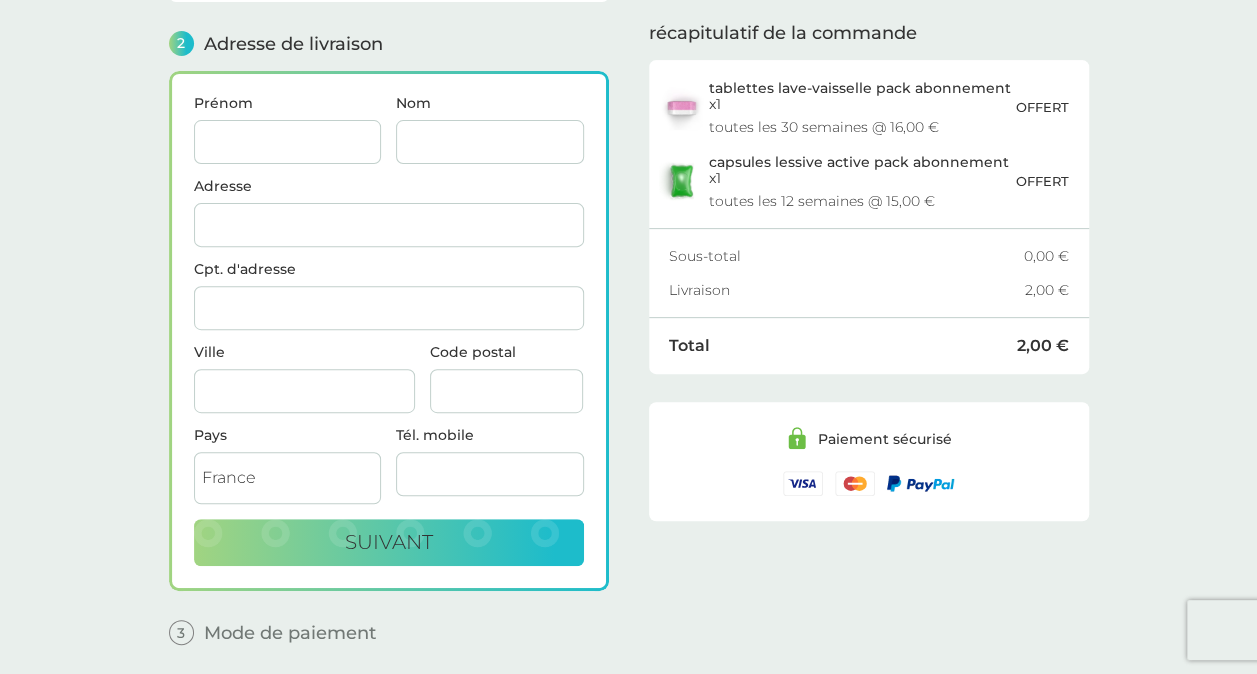 click on "Prénom" at bounding box center [288, 142] 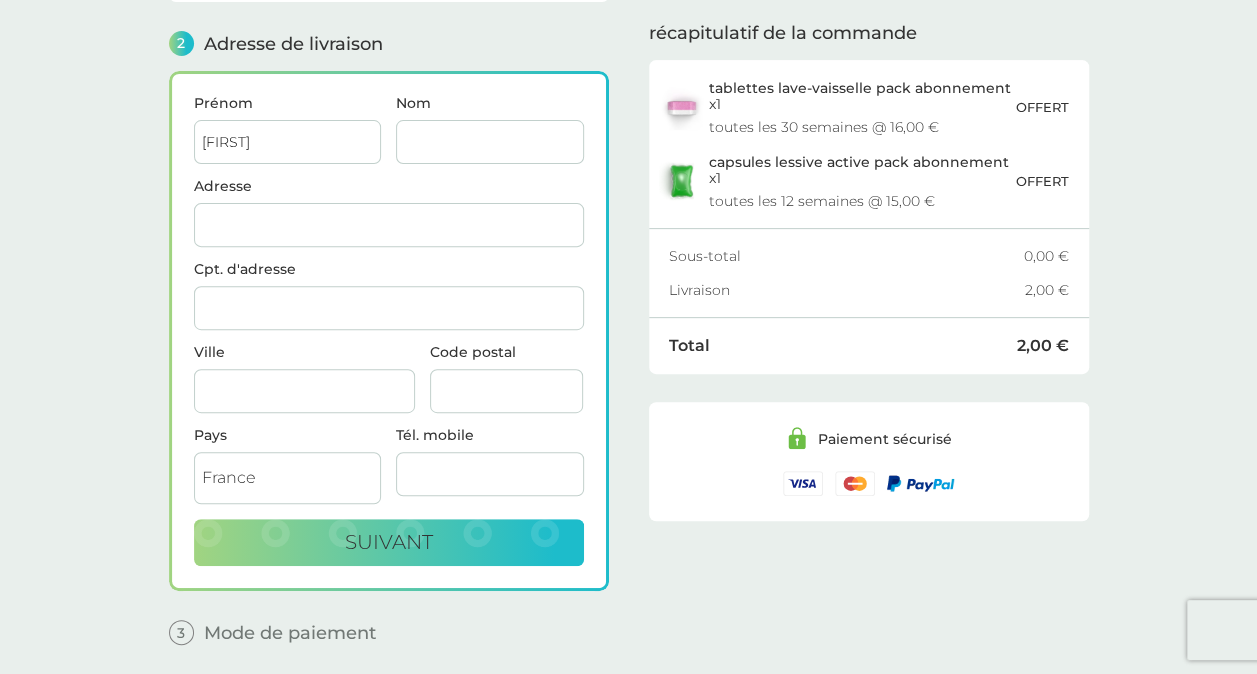 type on "PROUVOST" 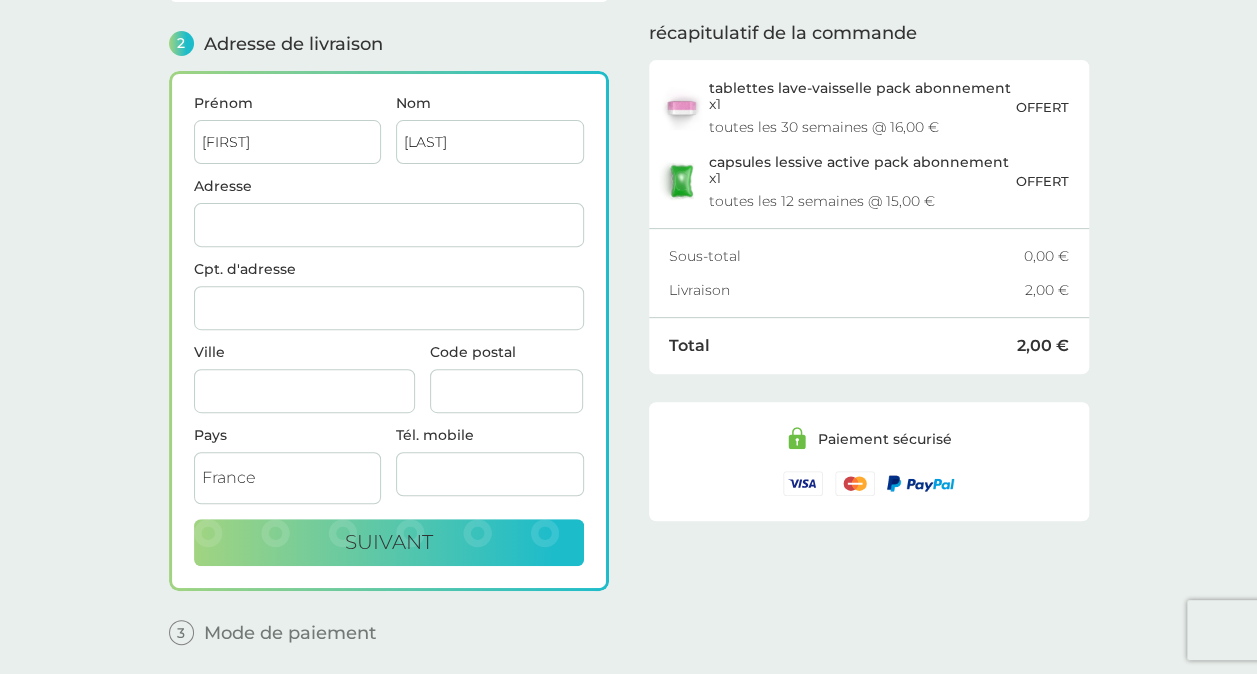 type on "7 rue Courtois" 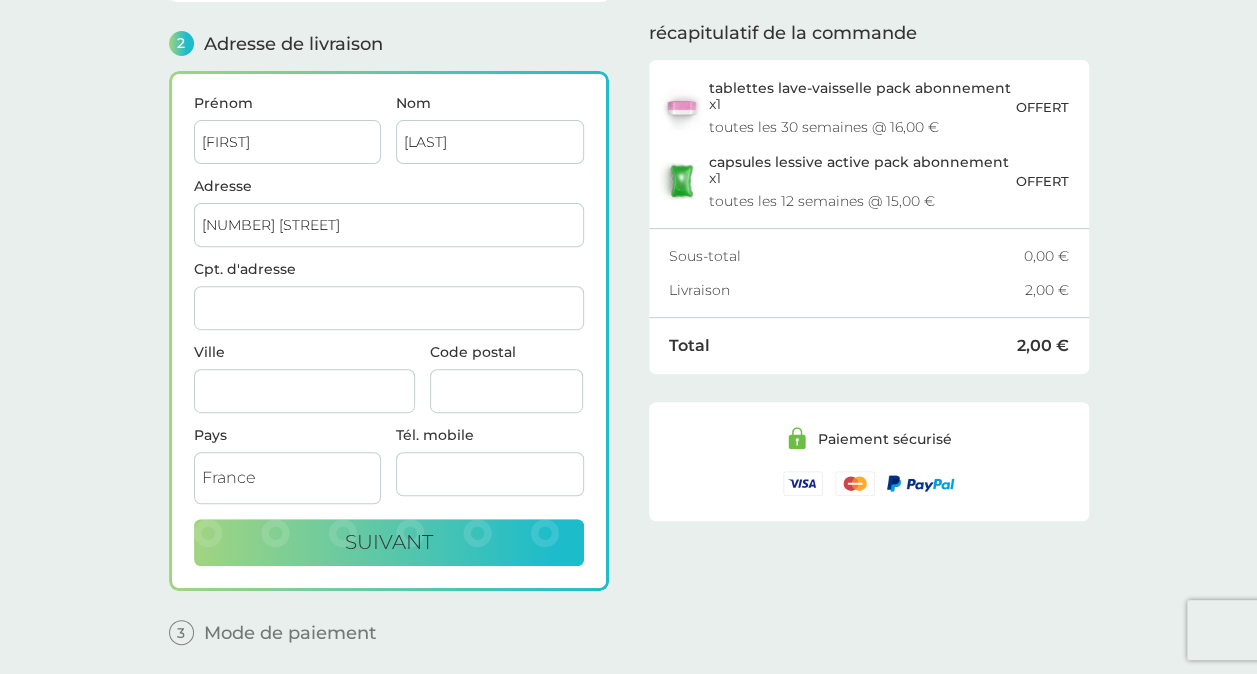 type on "PANTIN" 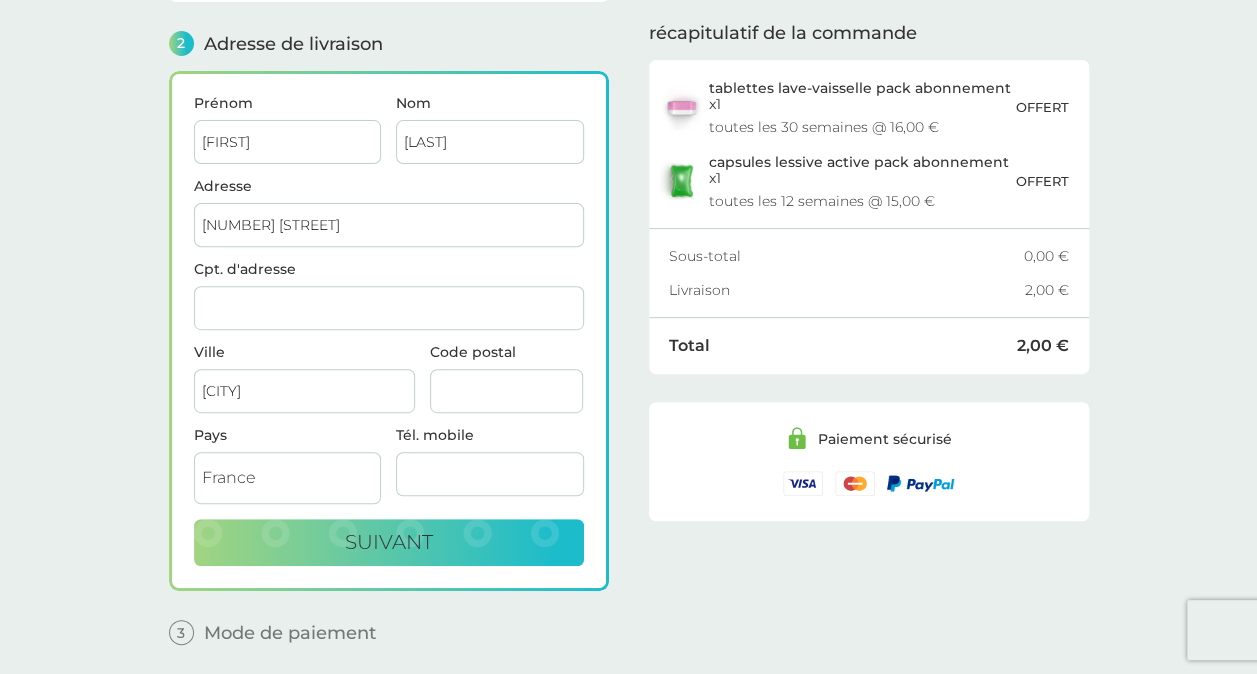 type on "93500" 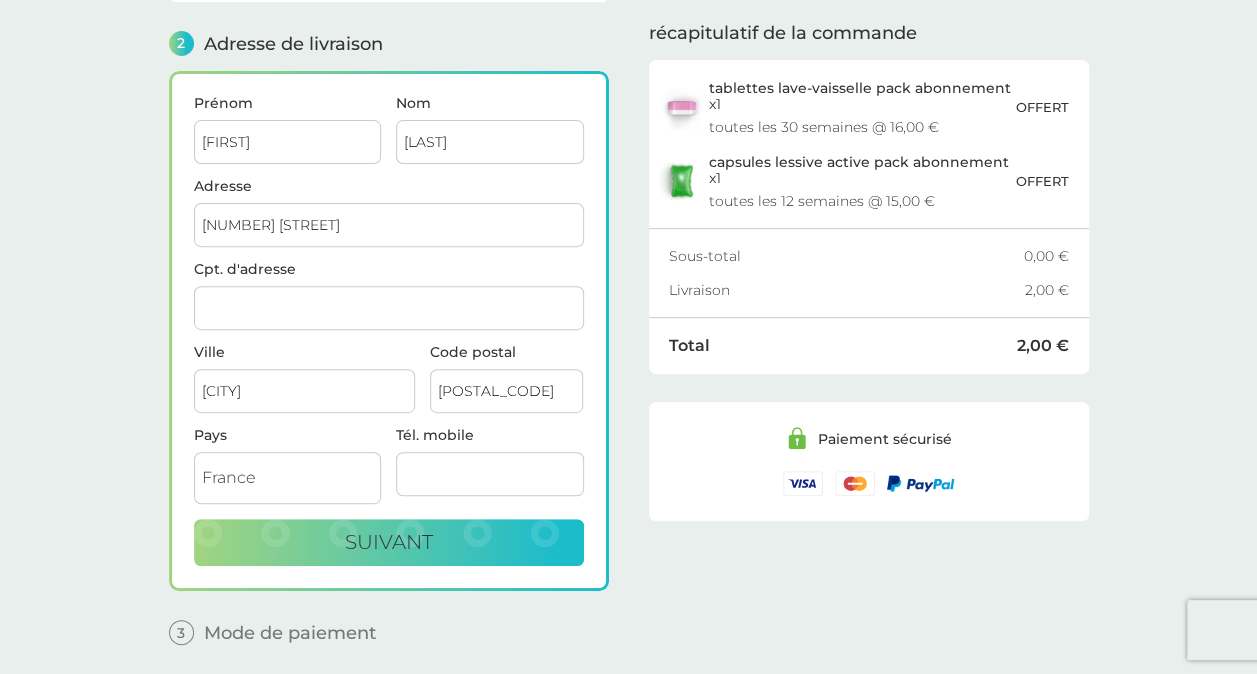 type on "0664385809" 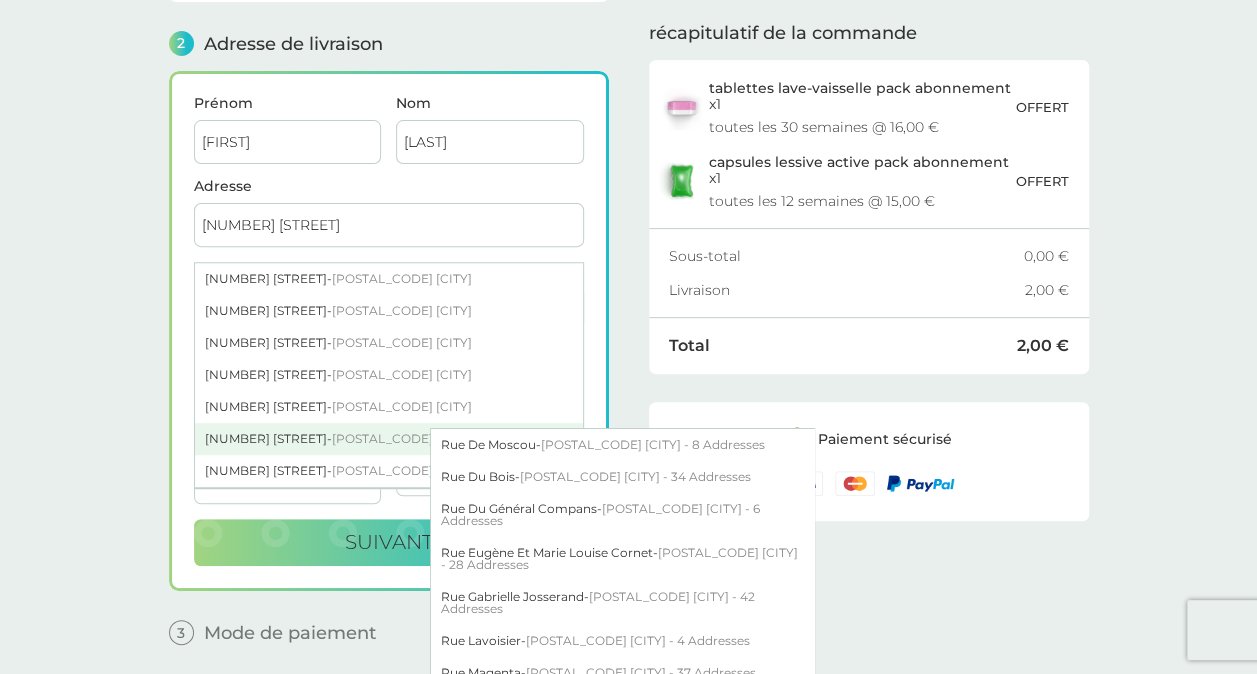 click on "7 Rue Courtois  -  93500 Pantin" at bounding box center (389, 439) 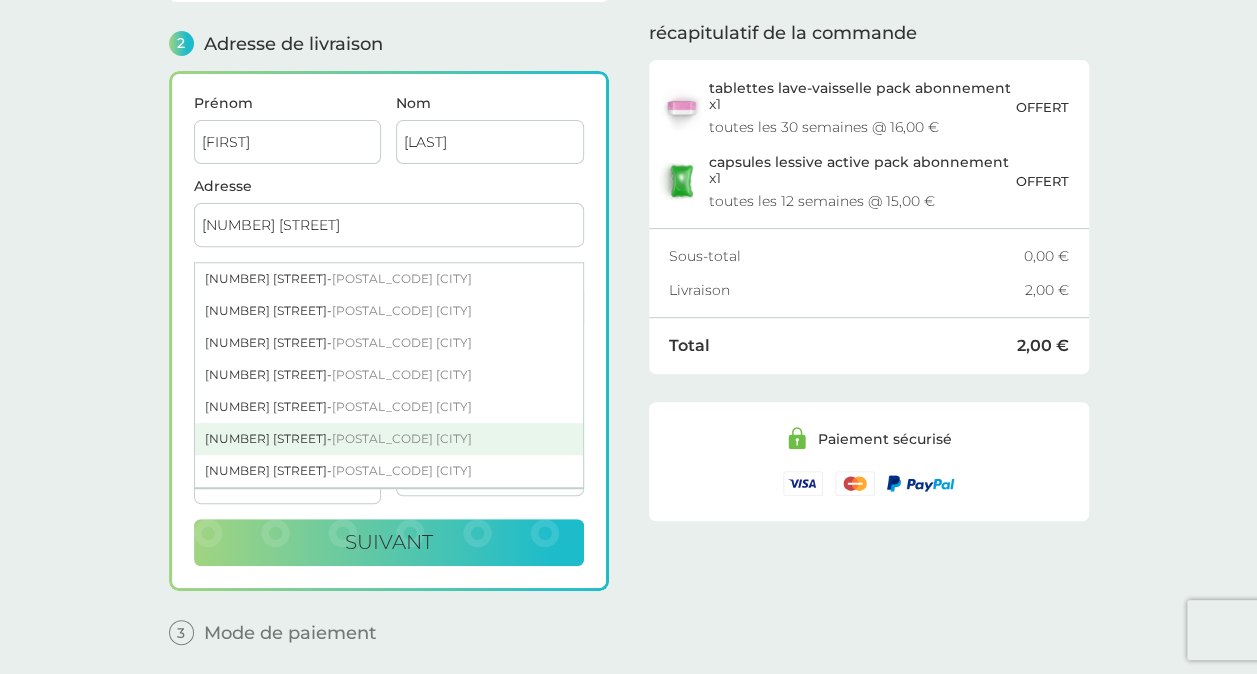 type on "7 Rue Courtois" 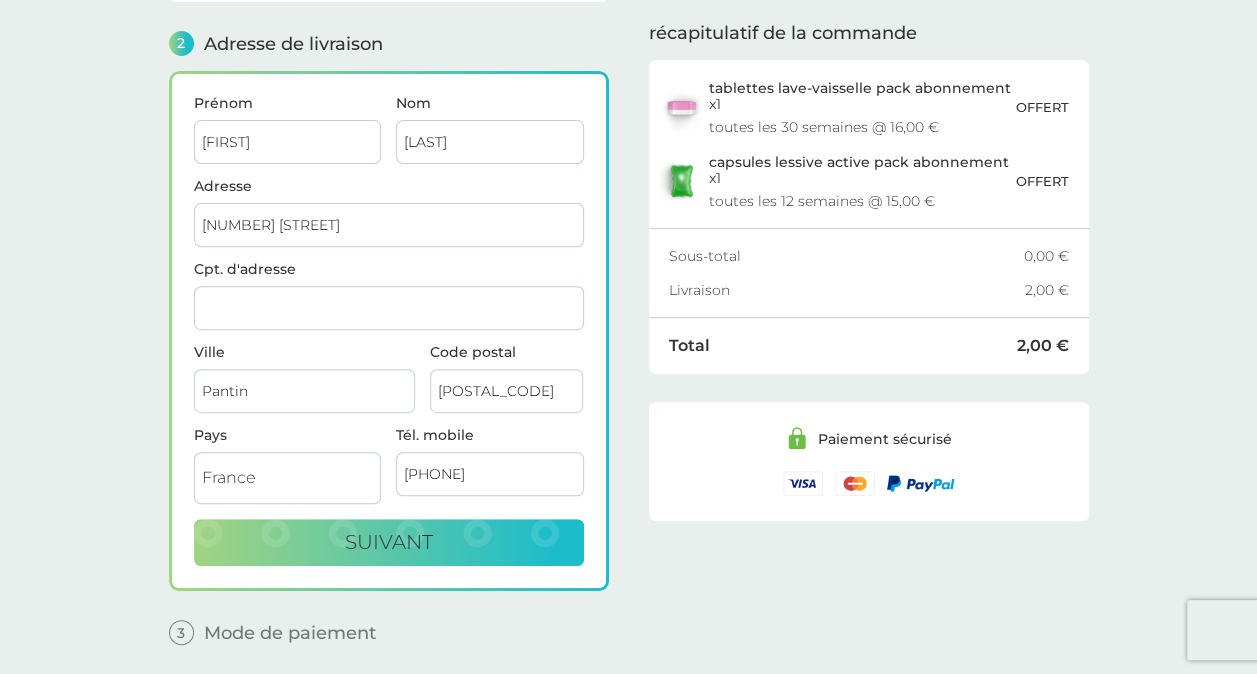 click on "1 Créer un compte valerie.prouvost@orange.fr modifier 2 Adresse de livraison Prénom Valérie Nom PROUVOST Adresse 7 Rue Courtois Cpt. d'adresse Ville Pantin Code postal 93500 Pays France Tél. mobile 0664385809 suivant 3 Mode de paiement Adresse de facturation Identique à l'adresse de livraison - Code promo ajouter votre code ici PayPal carte bancaire J’accepte les Conditions de service et la Politique de confidentialité de smol. En passant commande, vous acceptez le renouvellement automatique de votre abonnement smol et la facturation du montant de votre abonnement sur votre carte de paiement. Vous pouvez annuler ou modifier votre abonnement à tout moment dans votre compte. Commander récapitulatif de la commande tablettes lave-vaisselle pack abonnement   x 1 toutes les 30 semaines @ 16,00 € OFFERT capsules lessive active pack abonnement   x 1 toutes les 12 semaines @ 15,00 € OFFERT Sous-total 0,00 € Livraison 2,00 € Total 2,00 €
Paiement sécurisé" at bounding box center (628, 254) 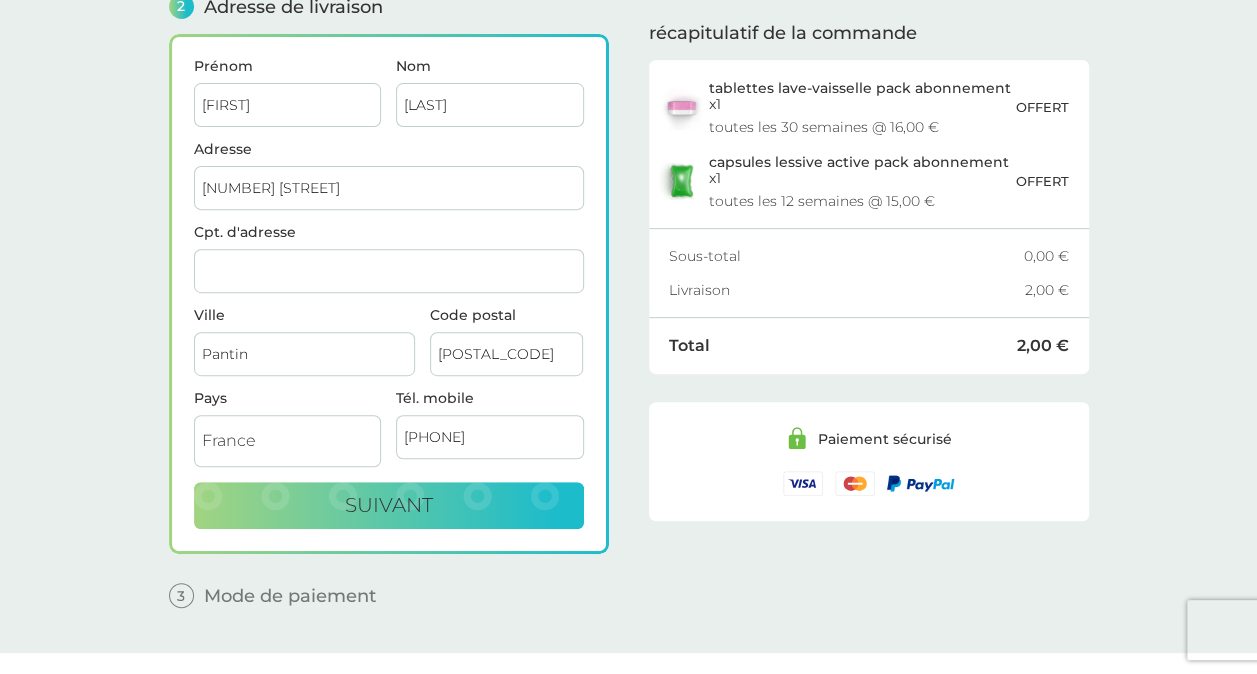 scroll, scrollTop: 308, scrollLeft: 0, axis: vertical 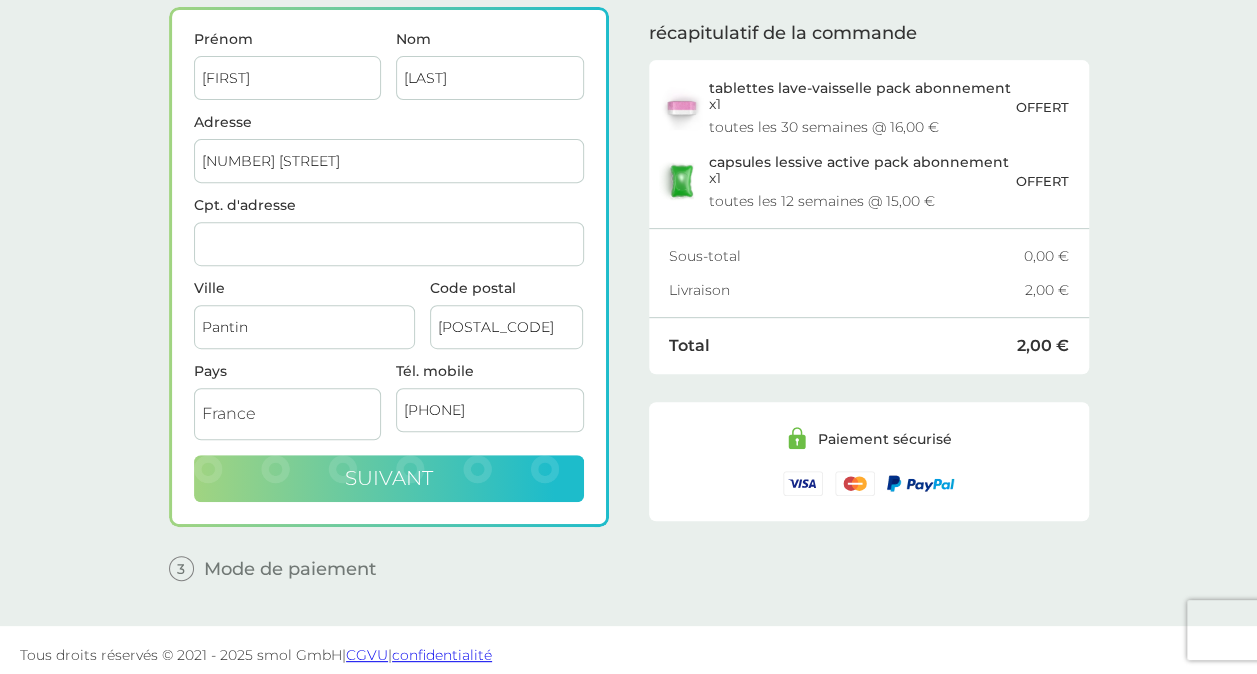 click on "suivant" at bounding box center [389, 478] 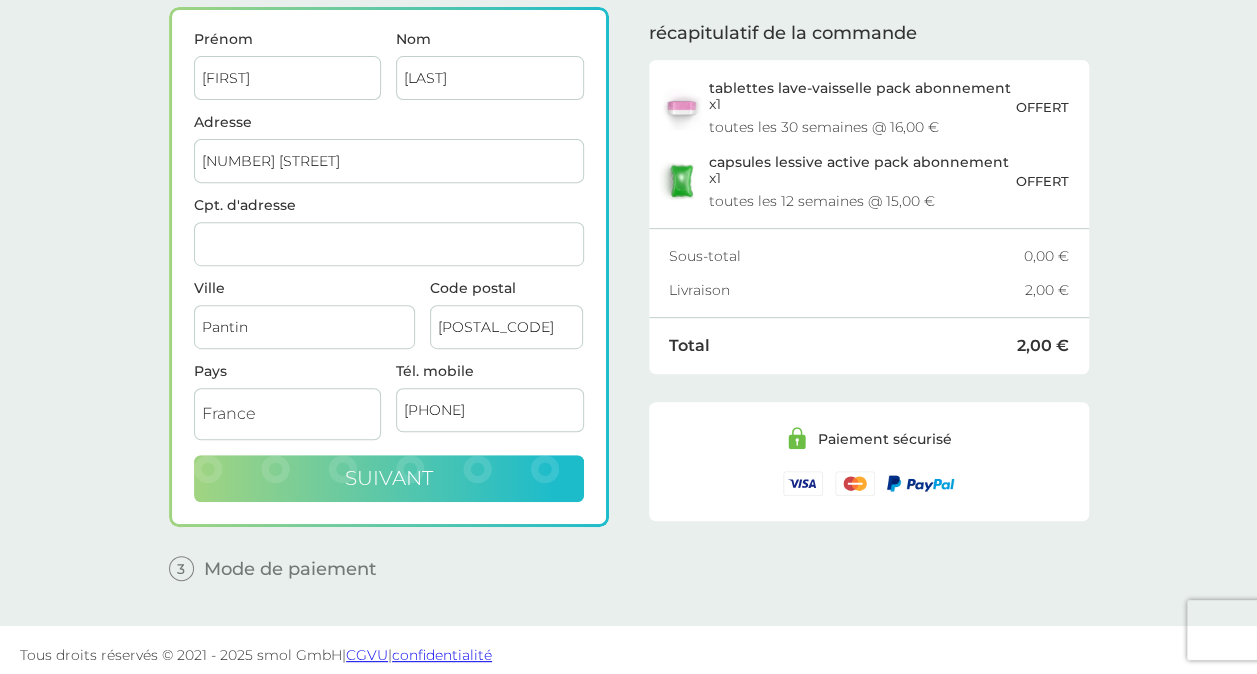 checkbox on "true" 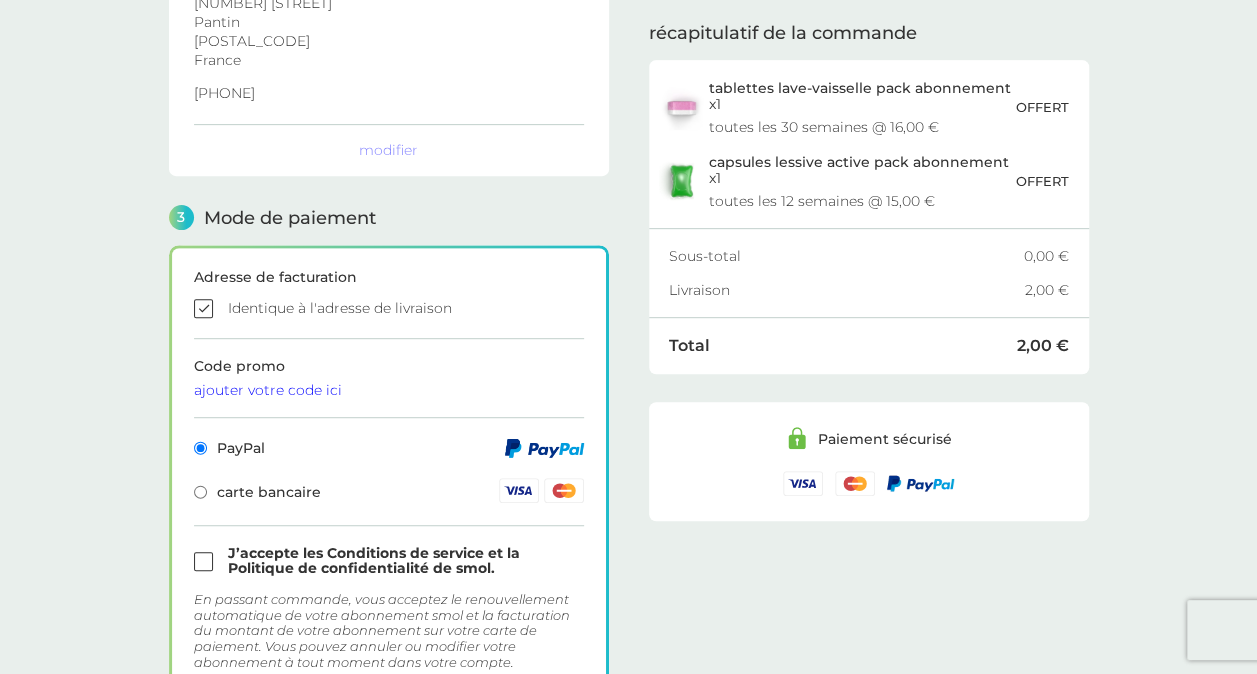 scroll, scrollTop: 550, scrollLeft: 0, axis: vertical 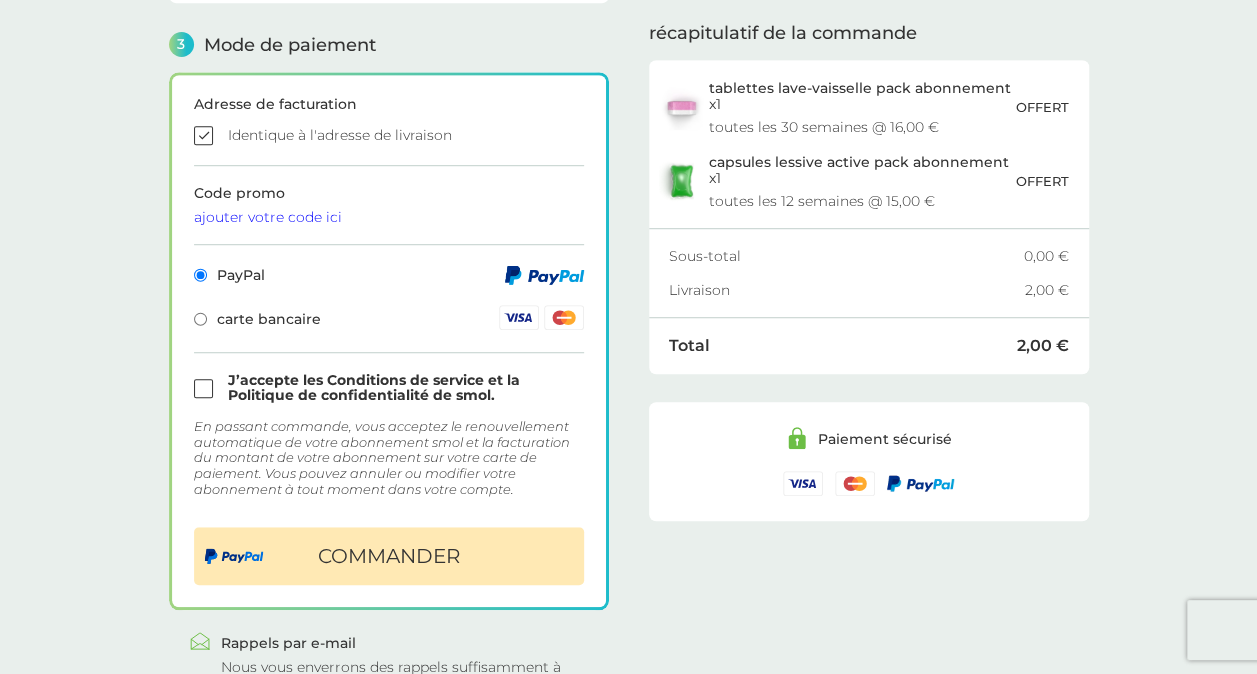 click at bounding box center [200, 319] 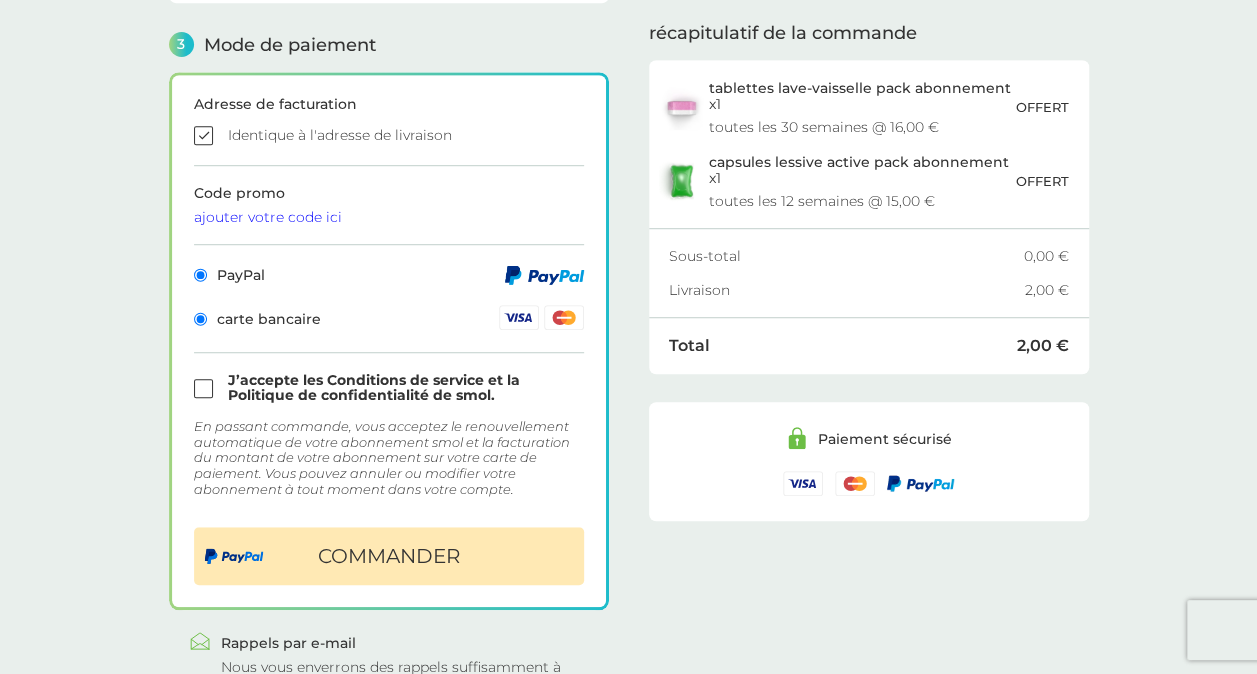 click at bounding box center [200, 319] 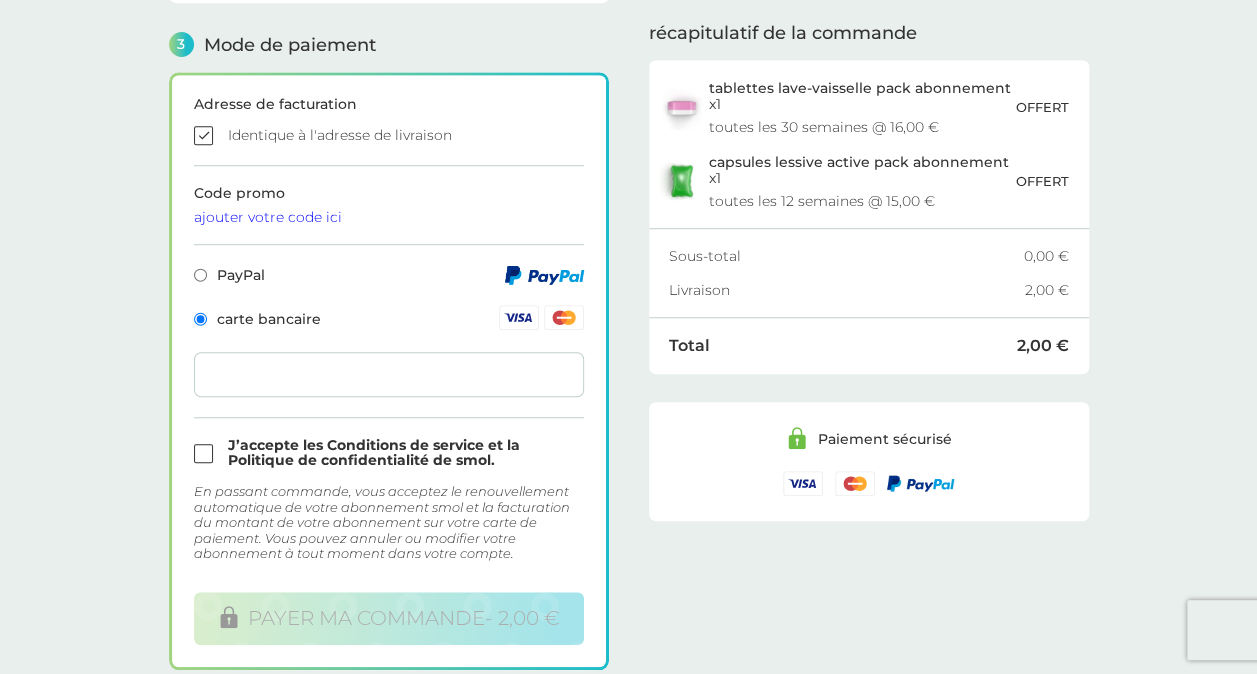 click at bounding box center (389, 453) 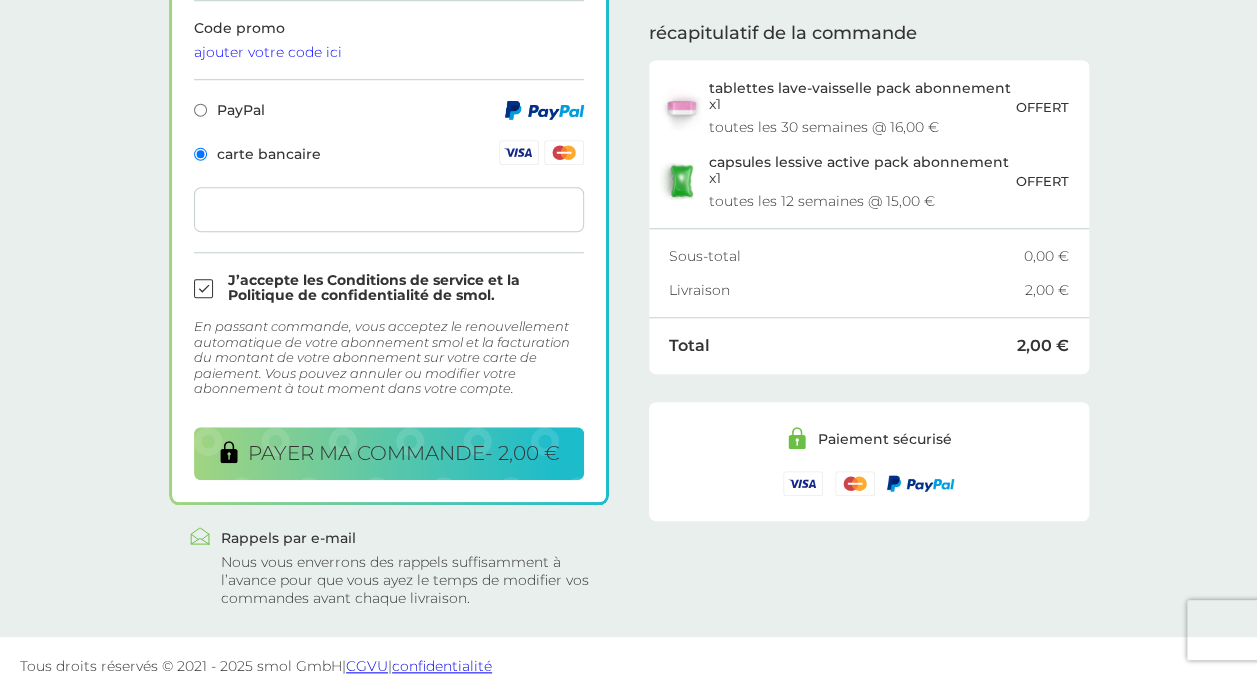 scroll, scrollTop: 732, scrollLeft: 0, axis: vertical 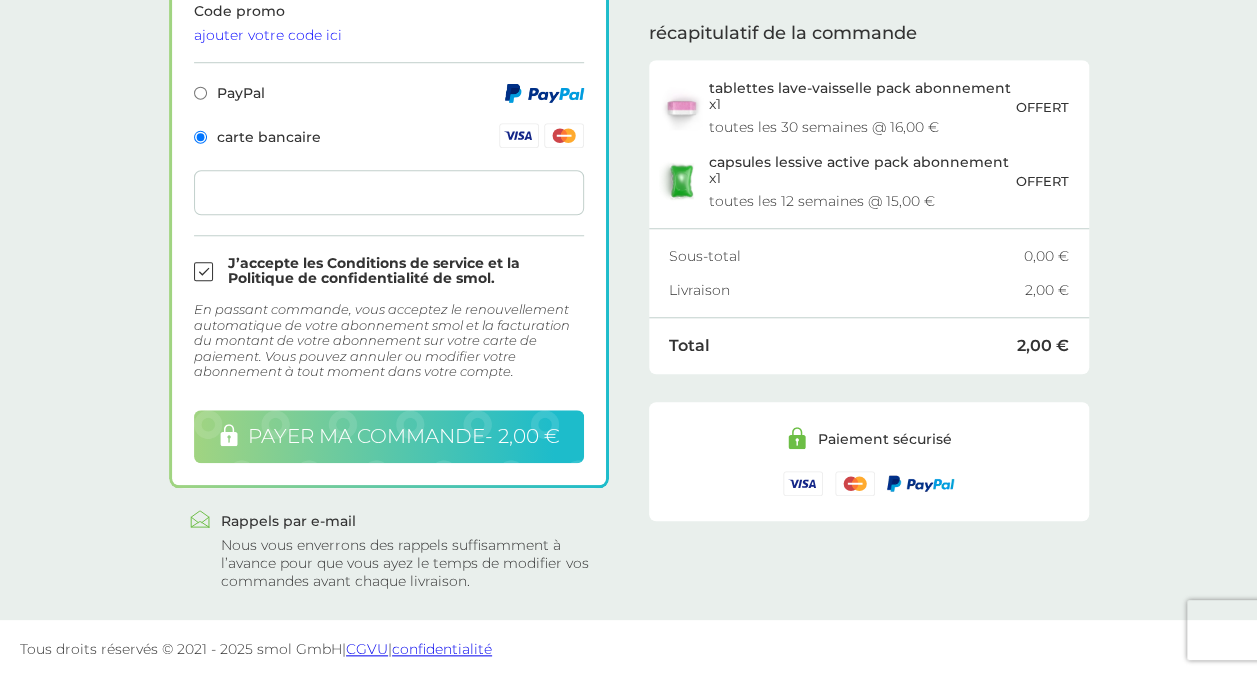 click on "payer ma commande  -   2,00 €" at bounding box center [404, 436] 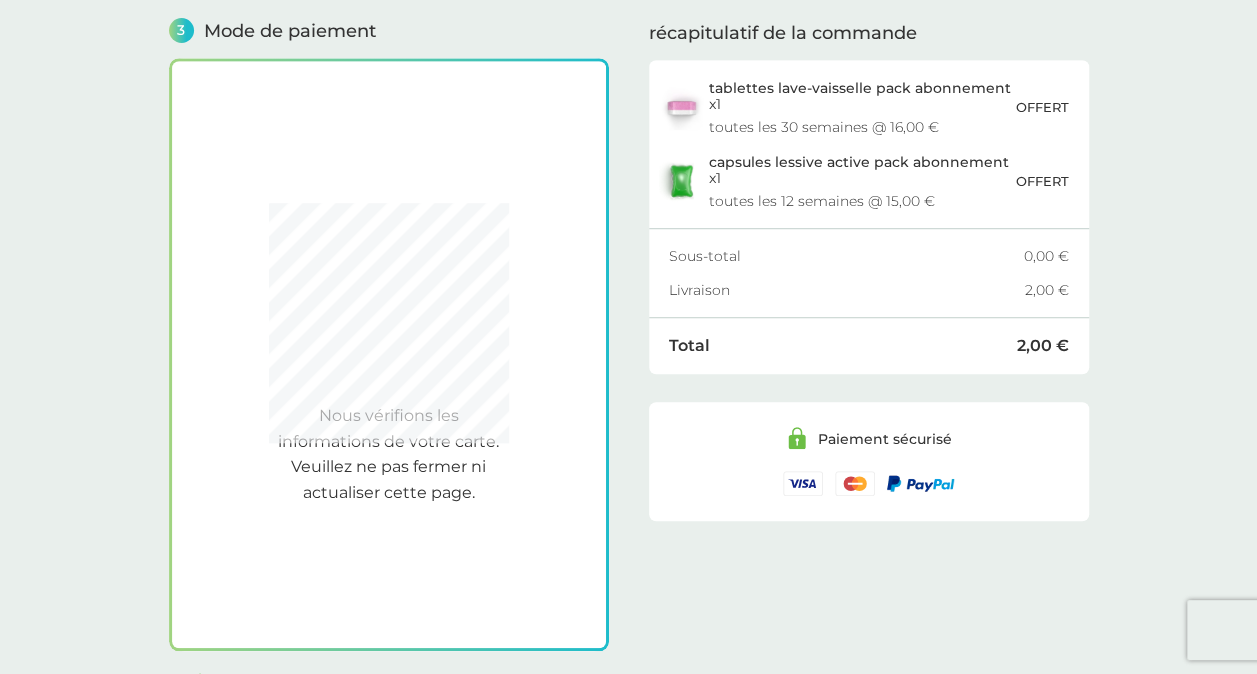 scroll, scrollTop: 550, scrollLeft: 0, axis: vertical 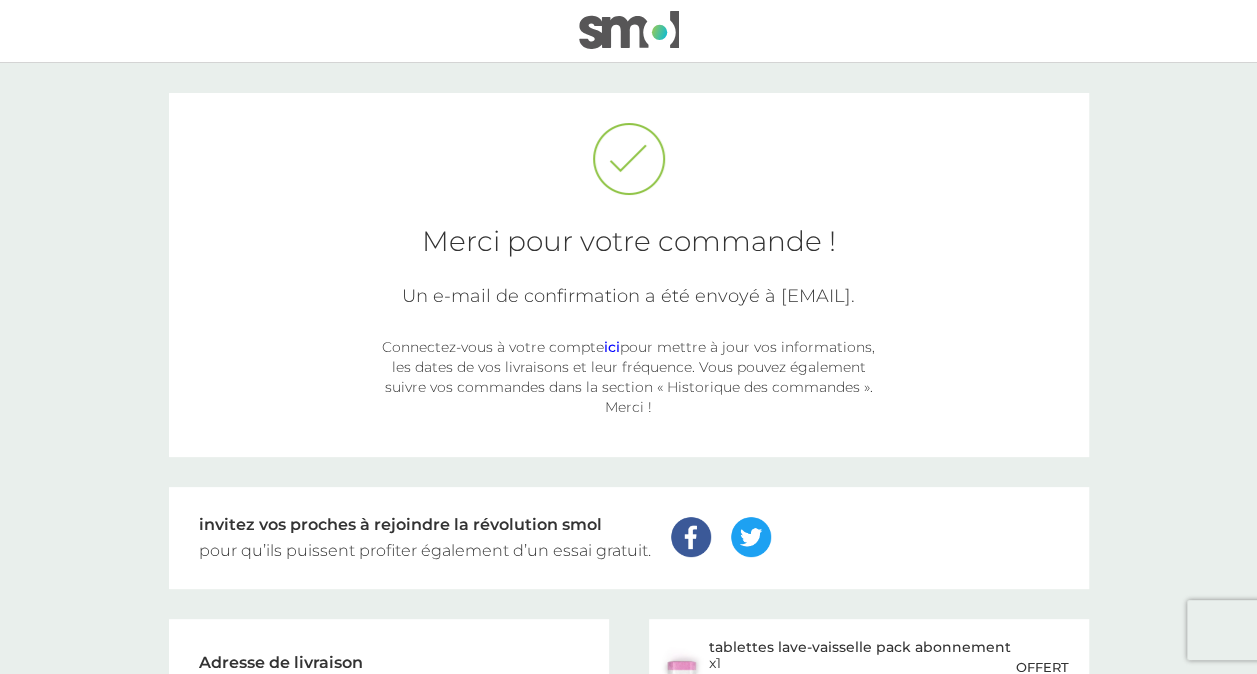 click on "ici" at bounding box center (612, 347) 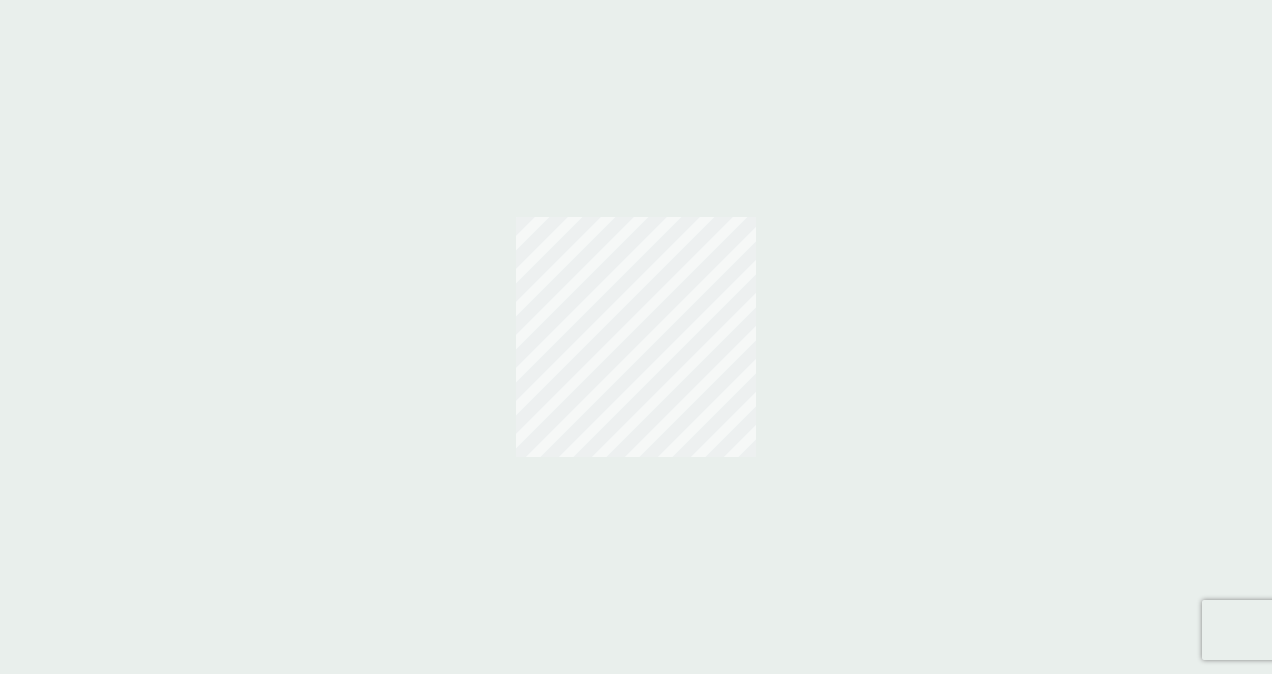 scroll, scrollTop: 0, scrollLeft: 0, axis: both 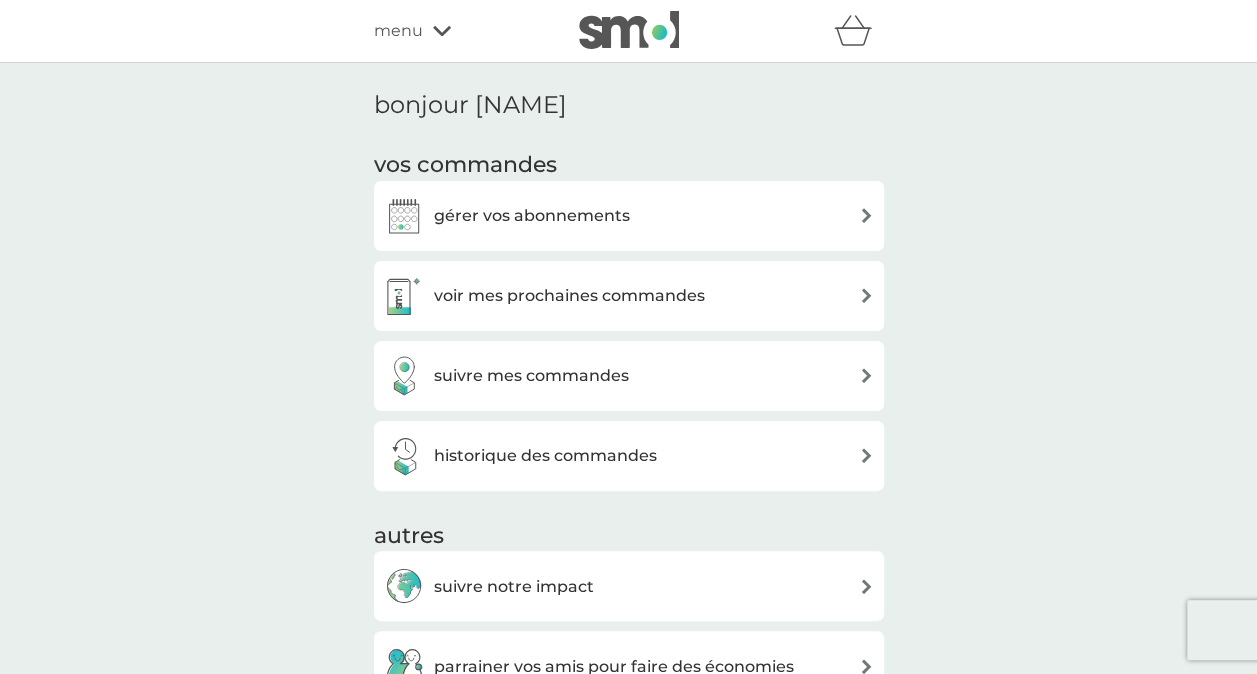 click on "gérer vos abonnements" at bounding box center (532, 216) 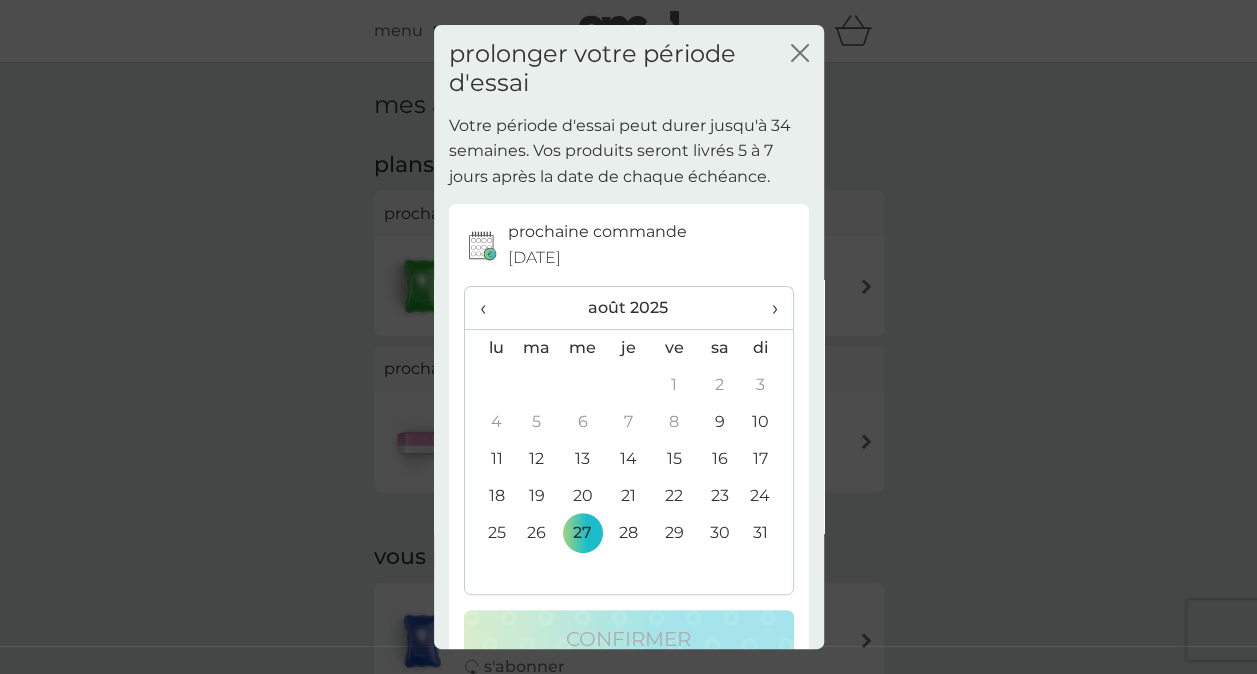 click on "›" at bounding box center [767, 308] 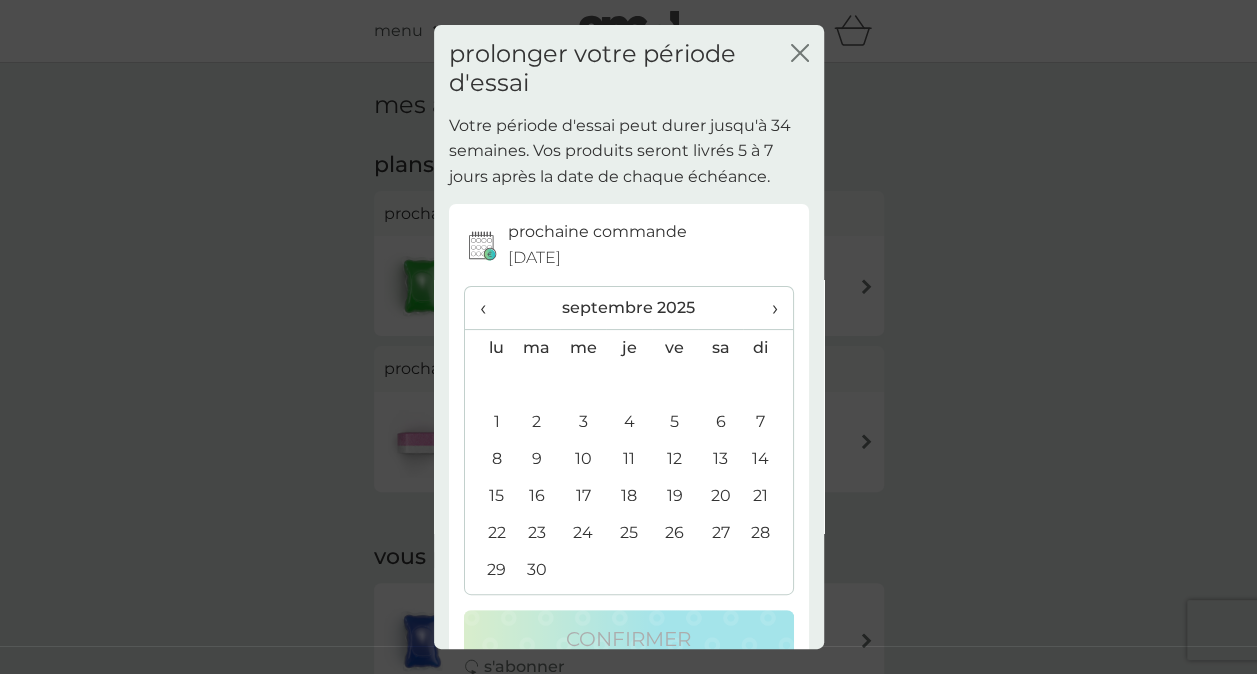 click on "›" at bounding box center [767, 308] 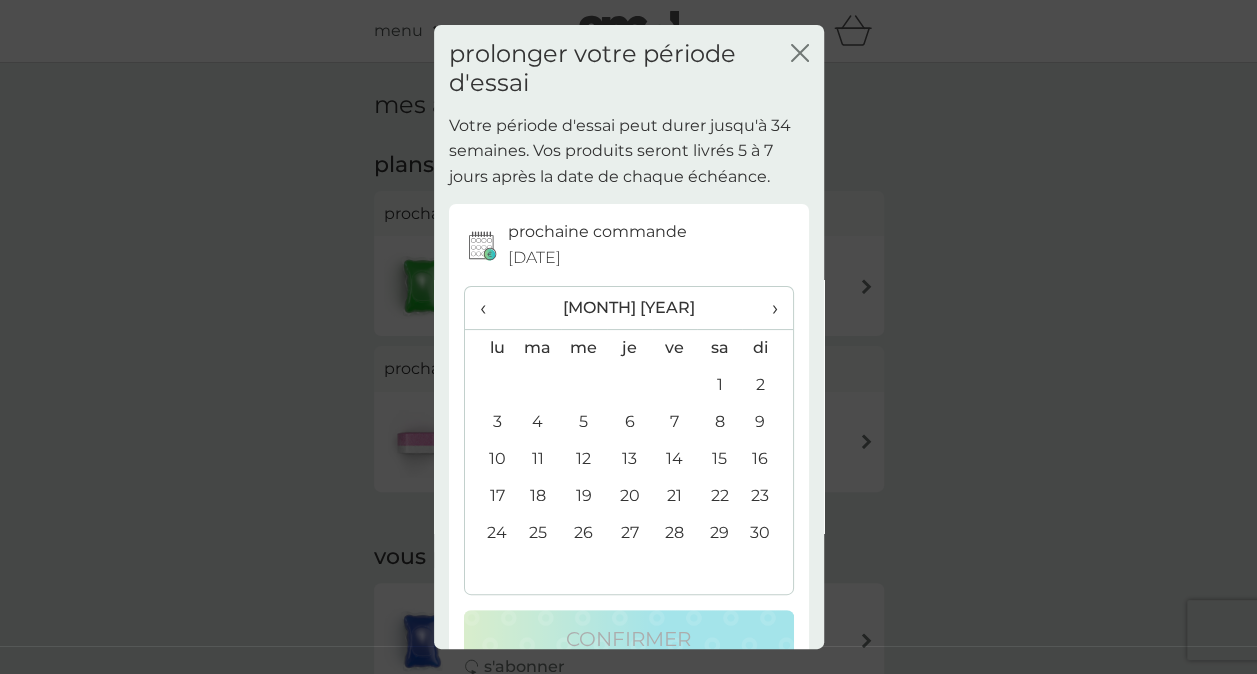 click on "‹" at bounding box center [490, 308] 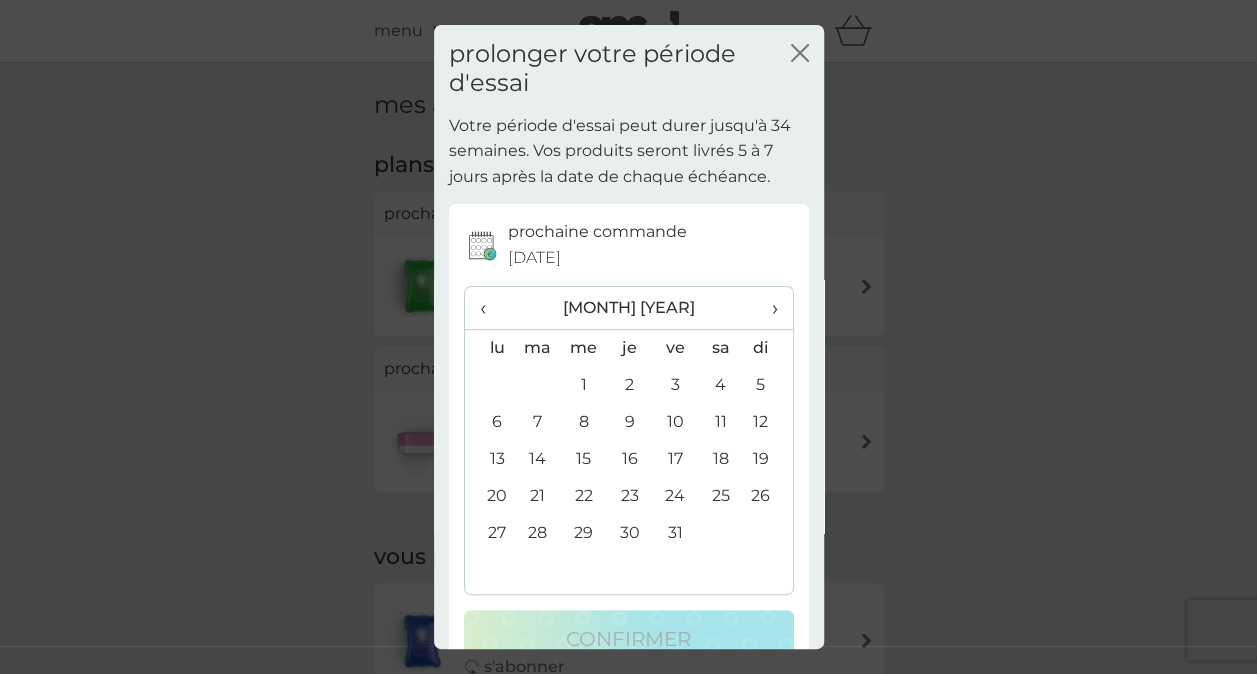 click on "1" at bounding box center [584, 385] 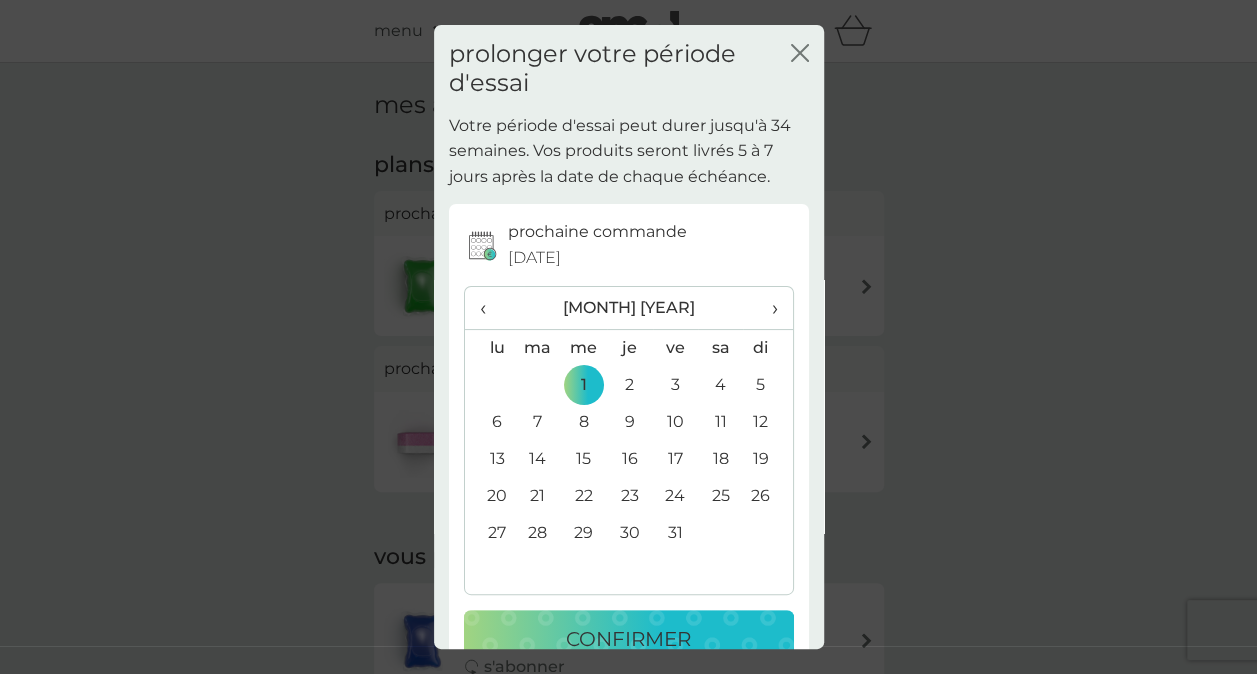 click on "confirmer" at bounding box center [628, 639] 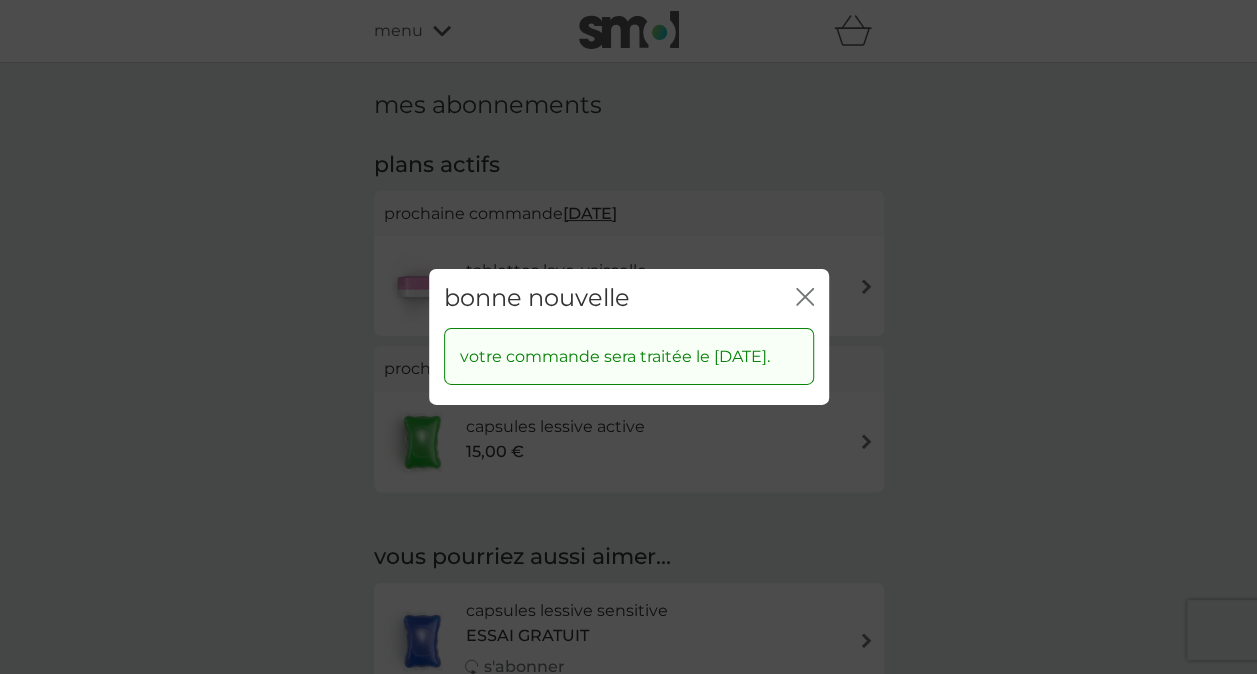click on "fermer" 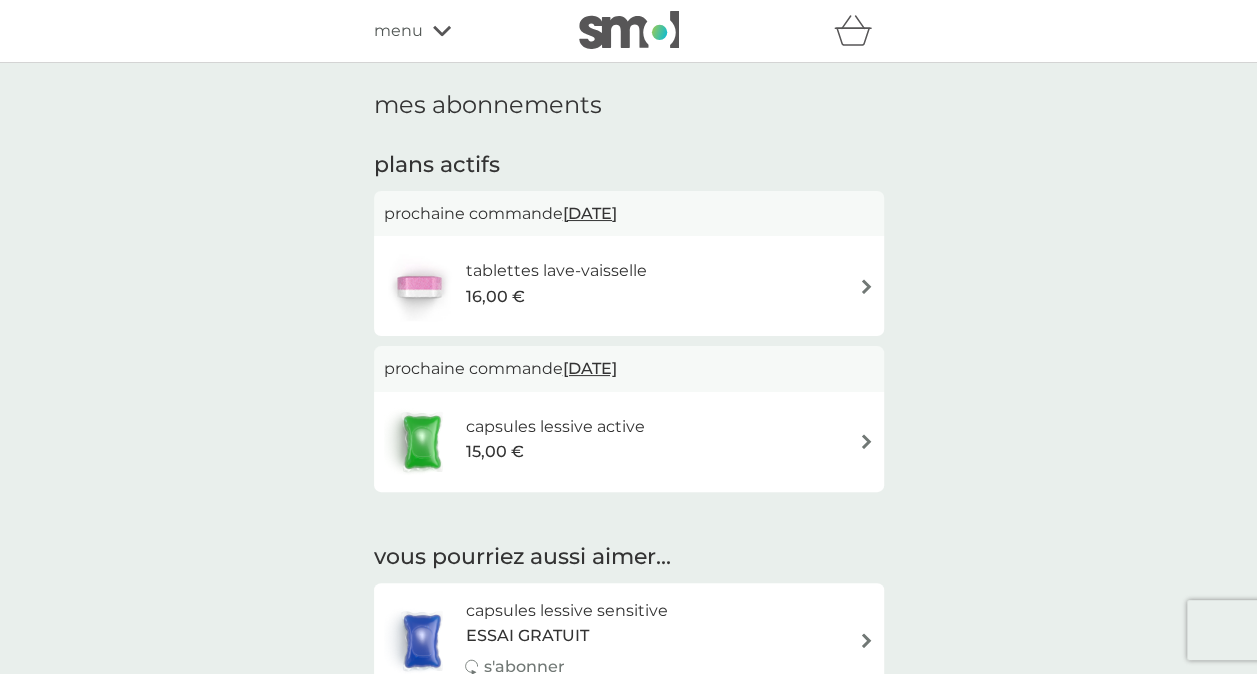 click on "27 août 2025" at bounding box center (590, 213) 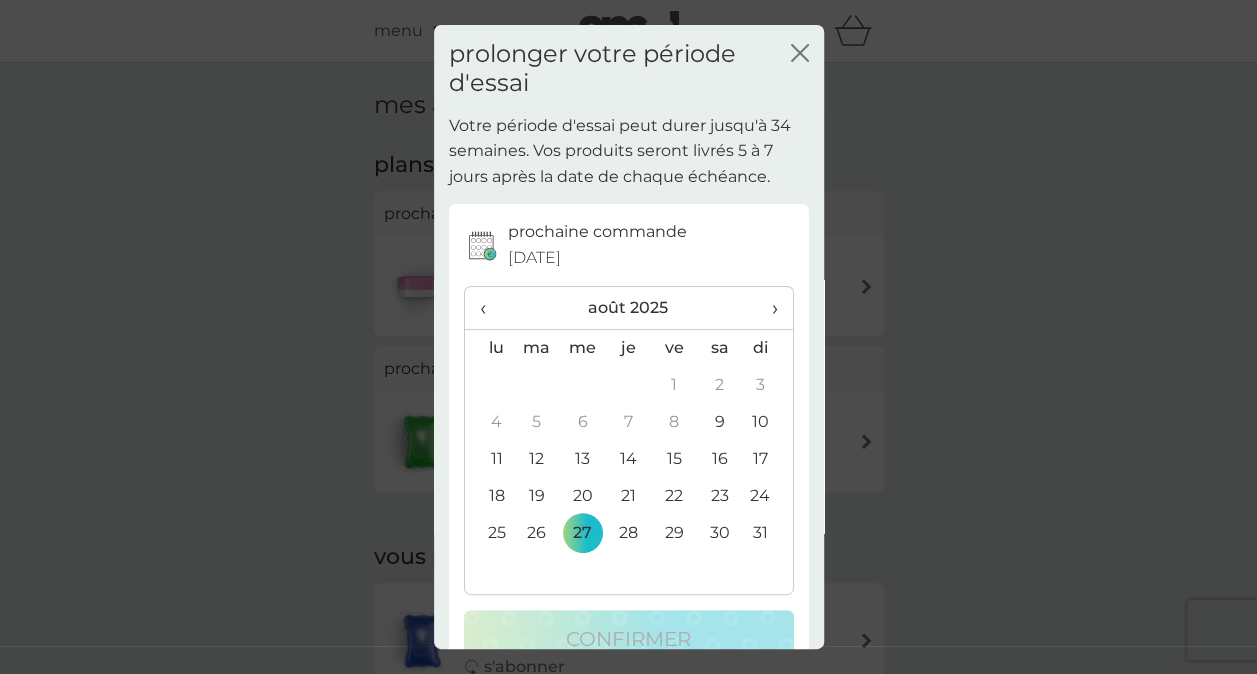 click on "›" at bounding box center (767, 308) 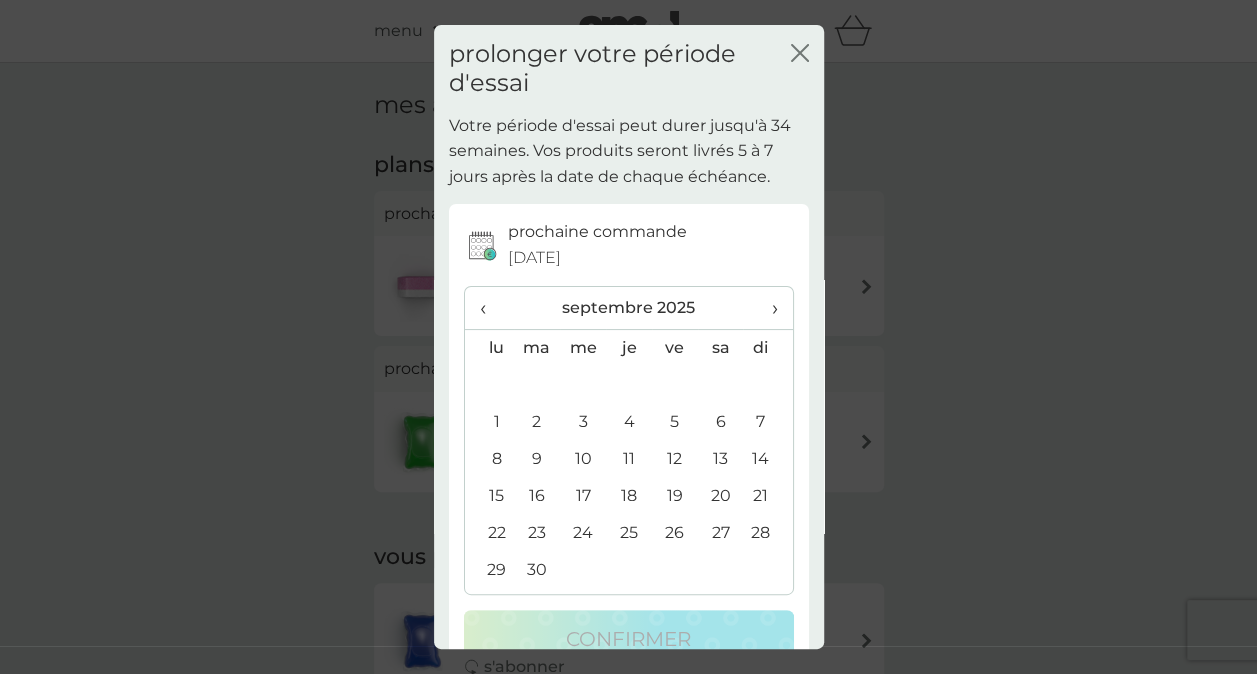click on "›" at bounding box center (767, 308) 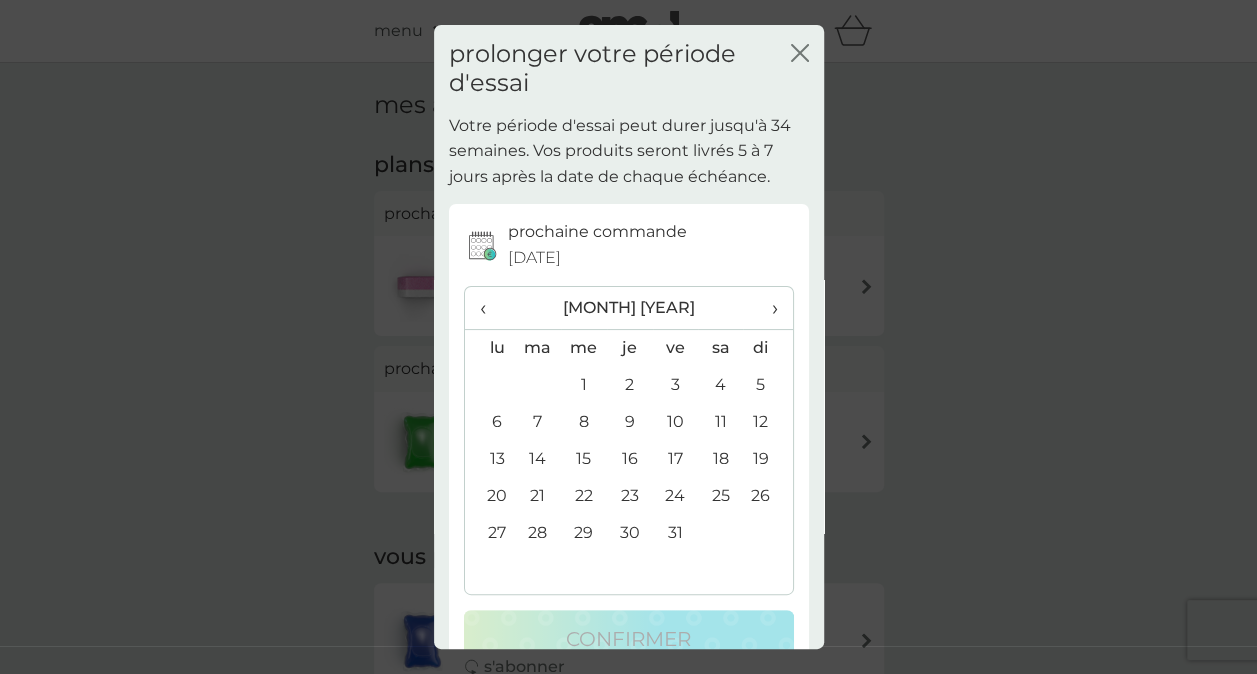 click on "1" at bounding box center (584, 385) 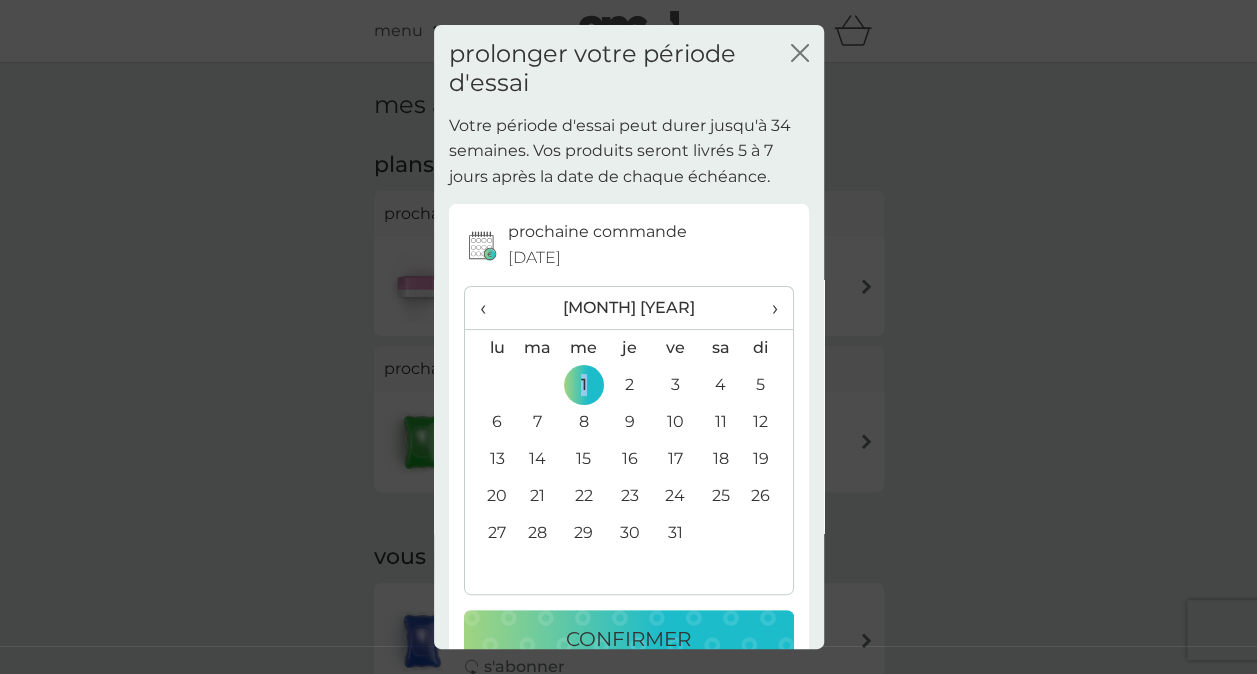 click on "confirmer" at bounding box center [628, 639] 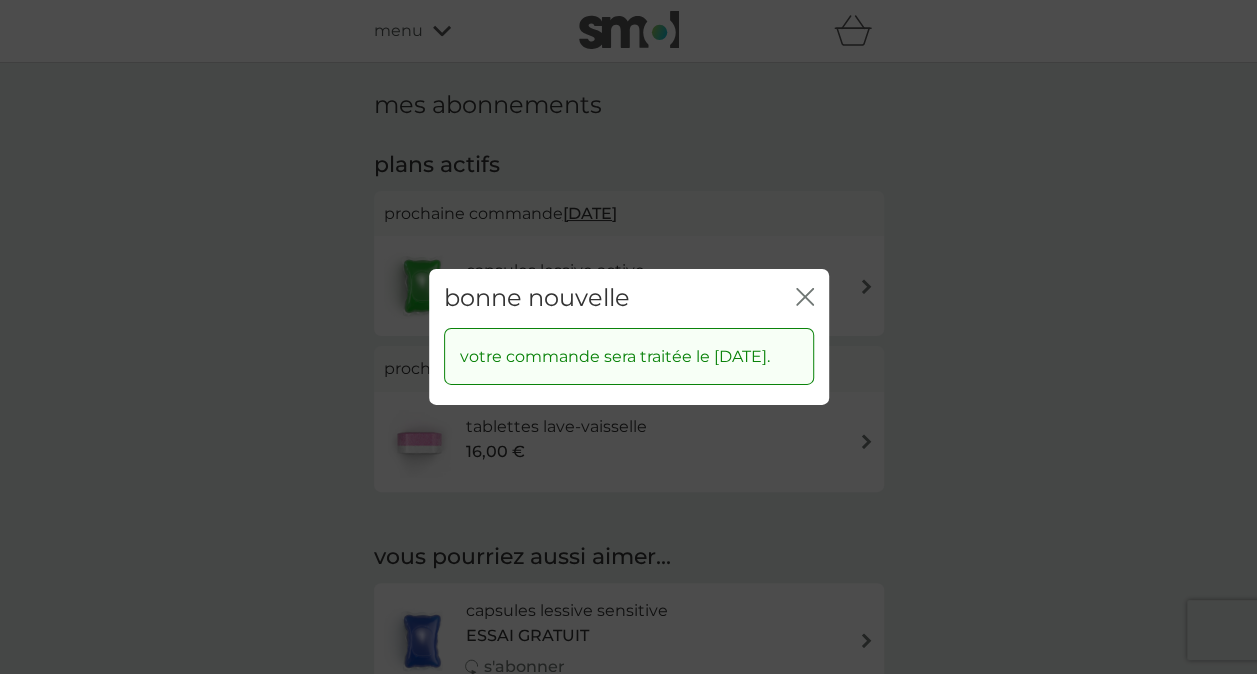 click on "fermer" 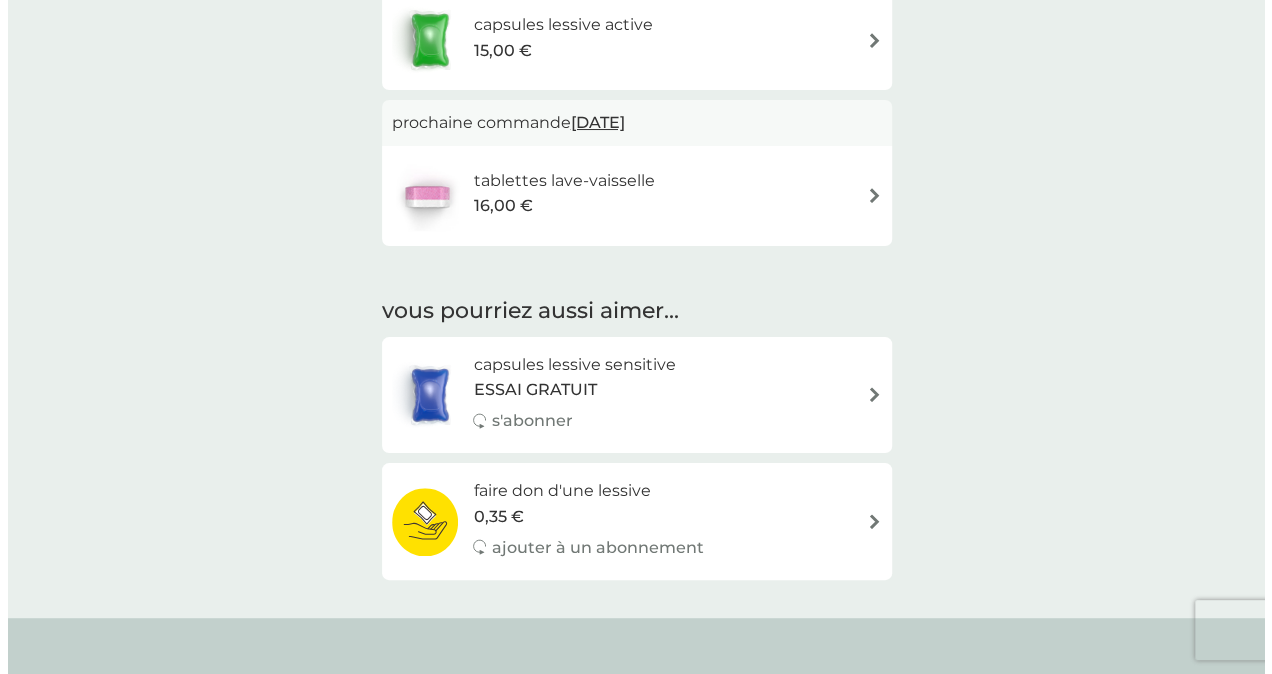 scroll, scrollTop: 0, scrollLeft: 0, axis: both 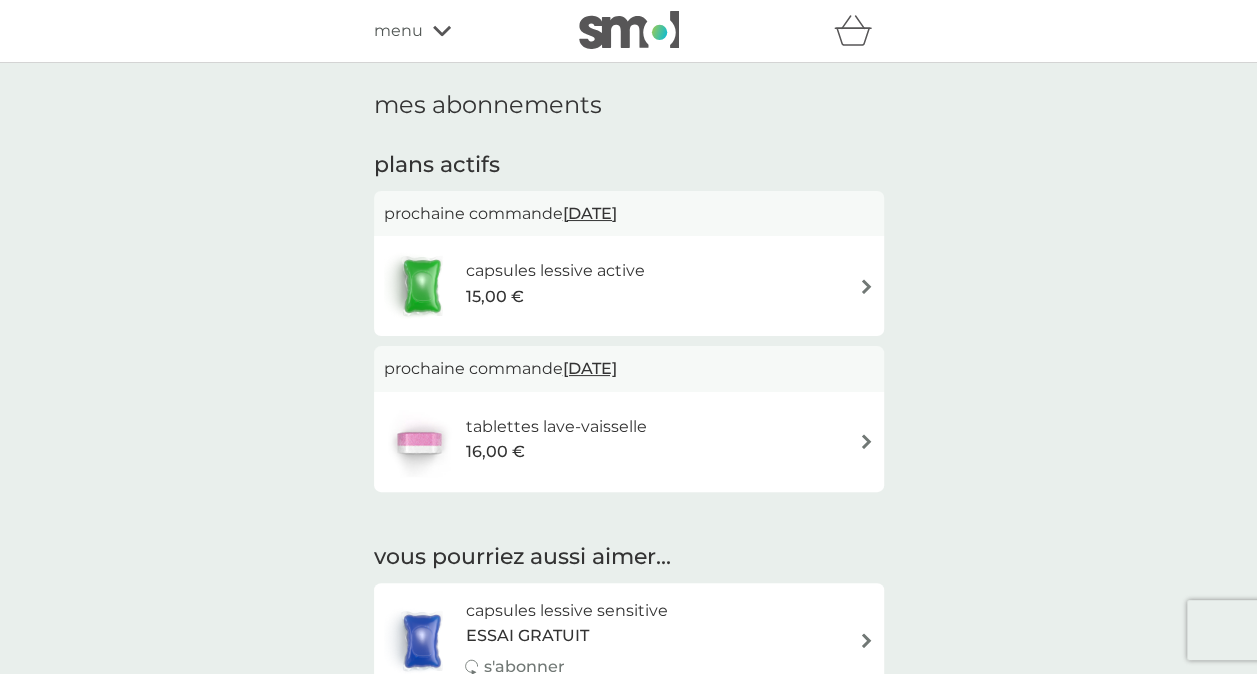 click on "menu" at bounding box center [398, 31] 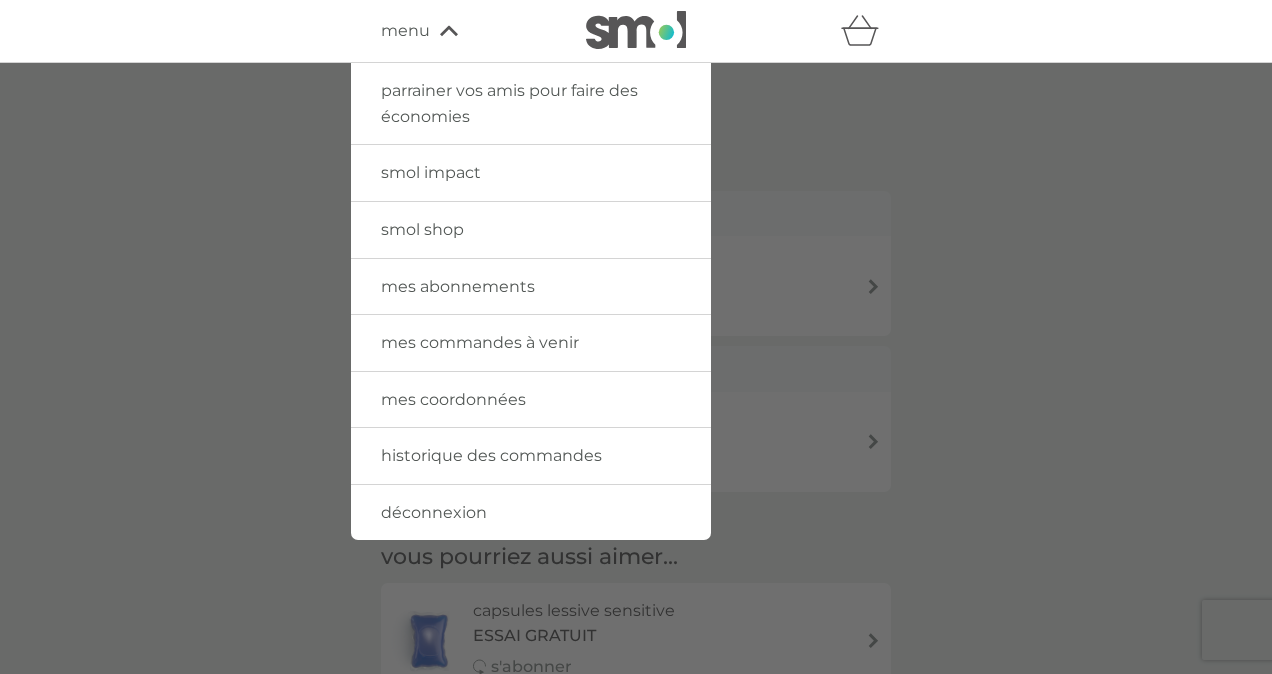 click on "déconnexion" at bounding box center (434, 512) 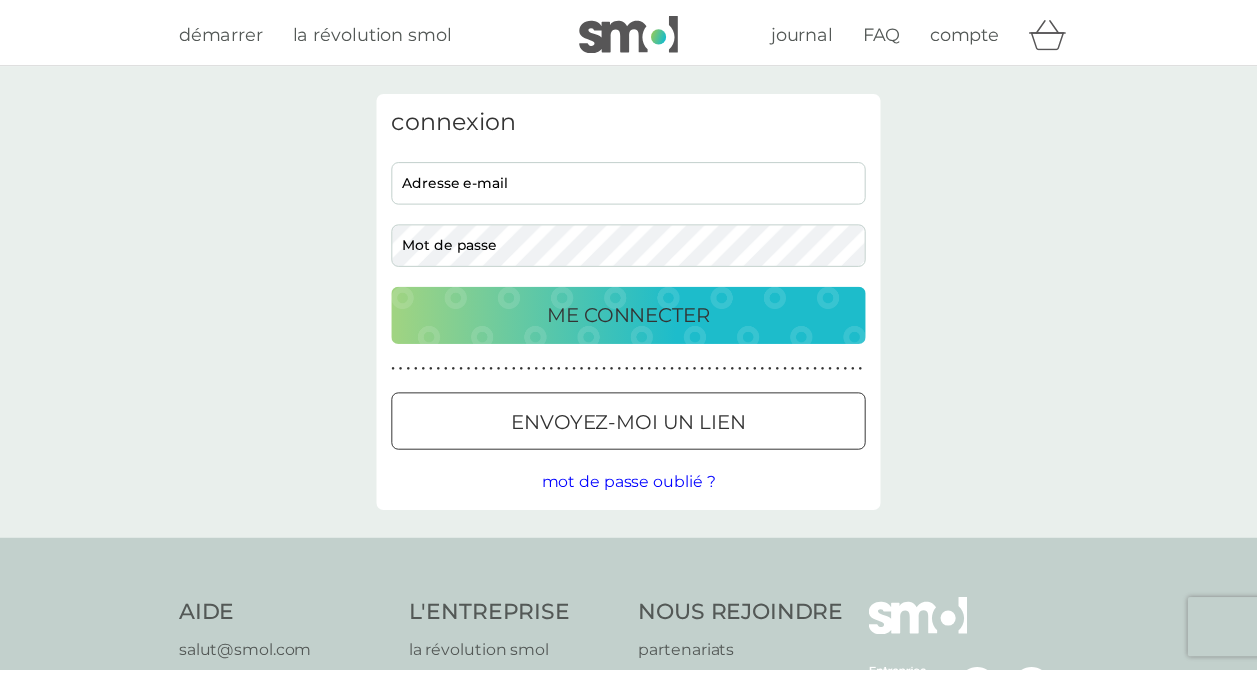 scroll, scrollTop: 0, scrollLeft: 0, axis: both 